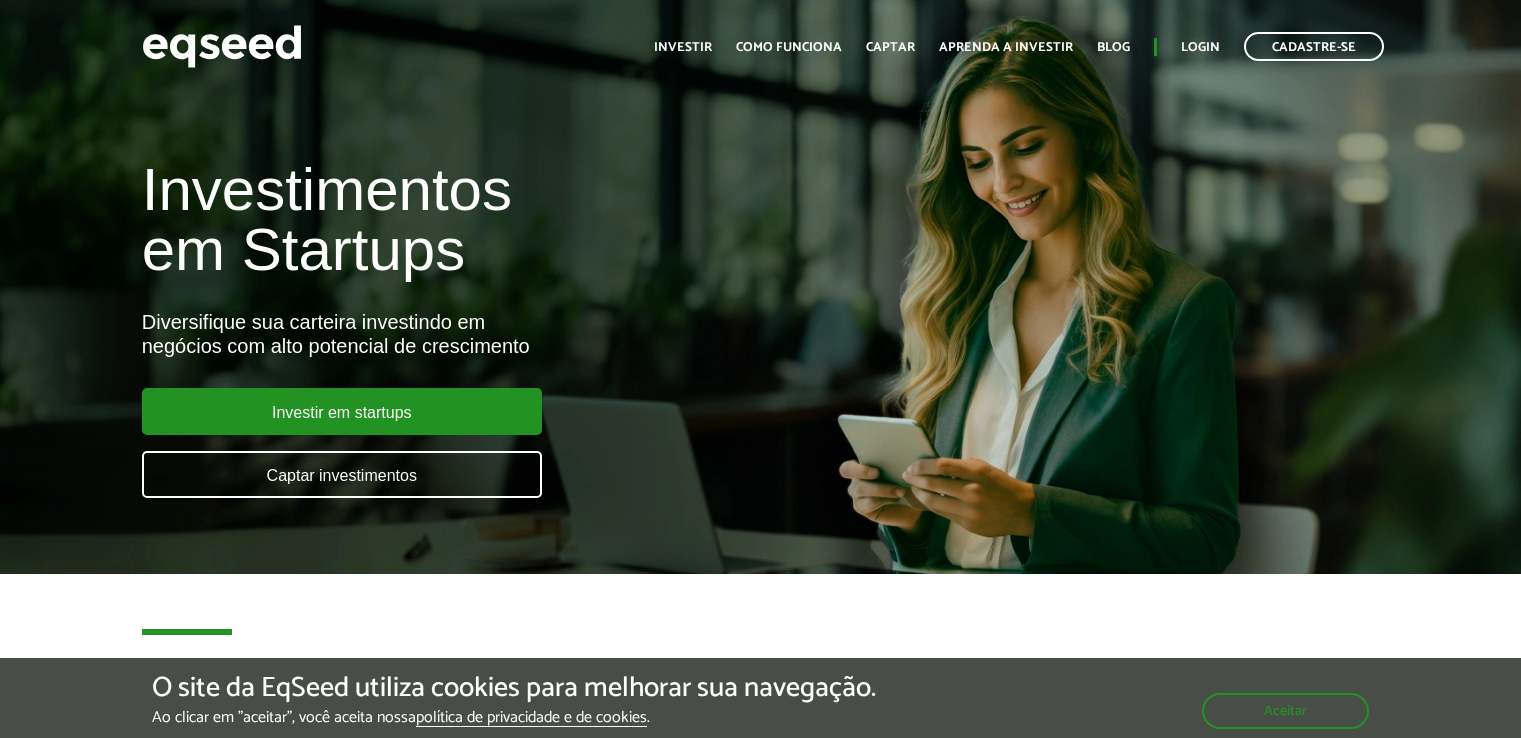 scroll, scrollTop: 0, scrollLeft: 0, axis: both 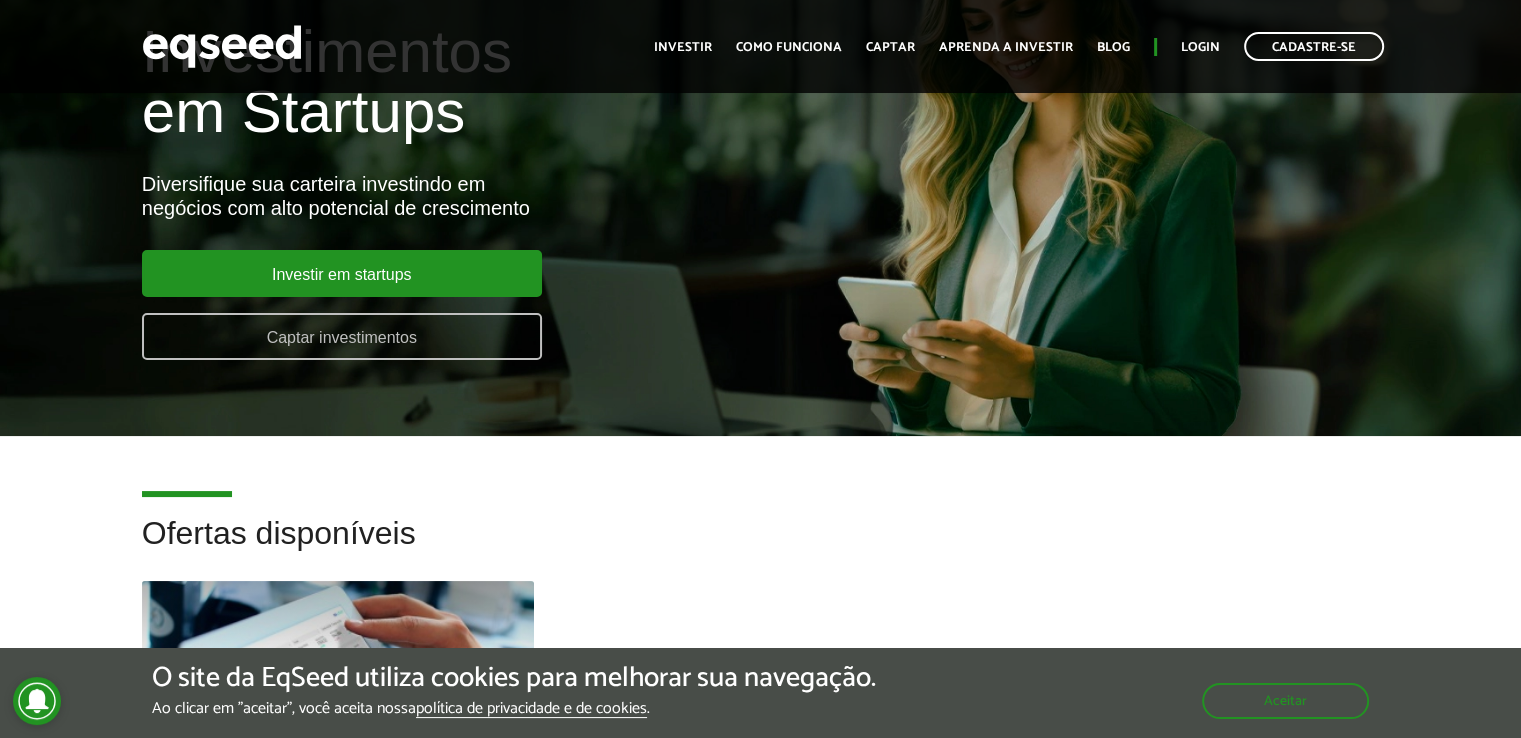 click on "Captar investimentos" at bounding box center [342, 336] 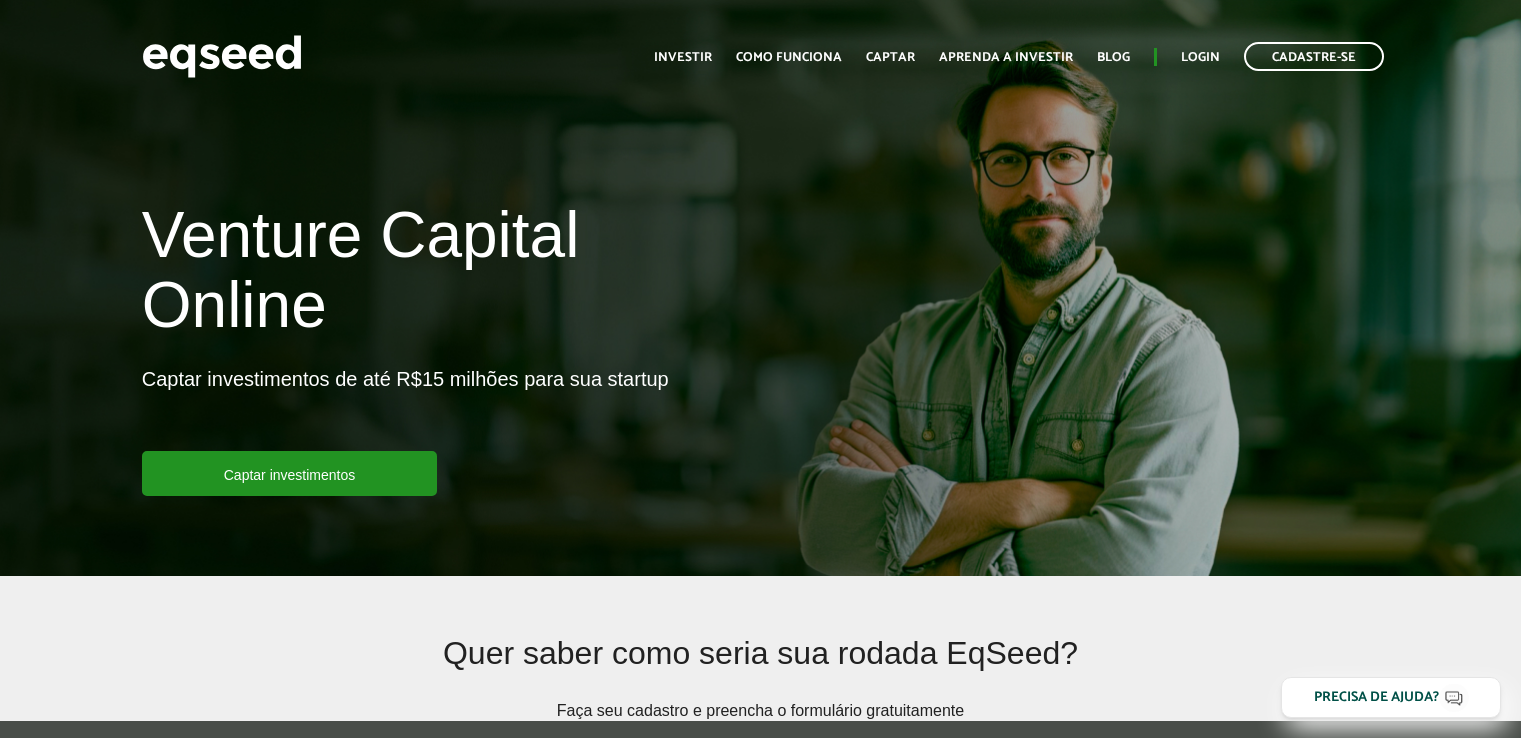 scroll, scrollTop: 0, scrollLeft: 0, axis: both 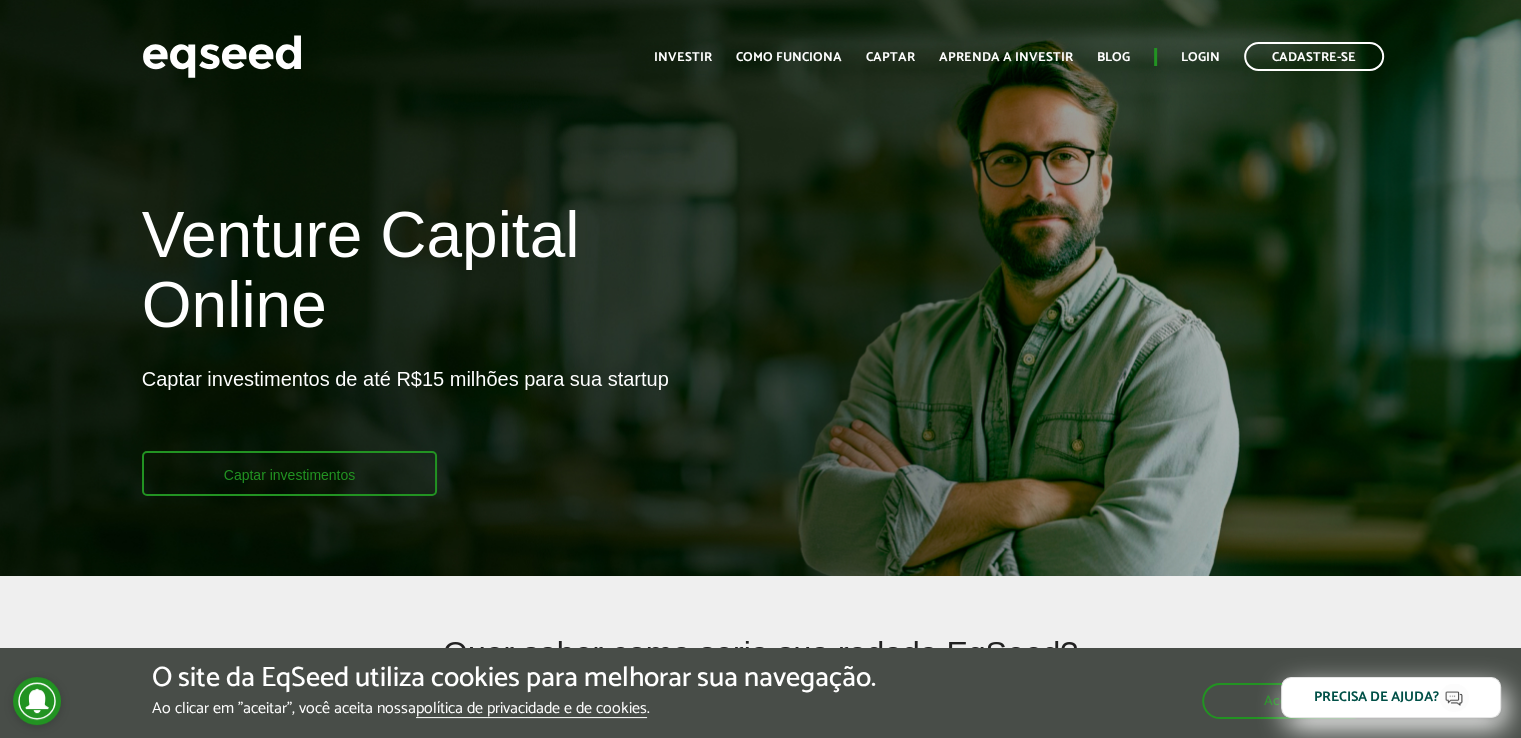 click on "Captar investimentos" at bounding box center [290, 473] 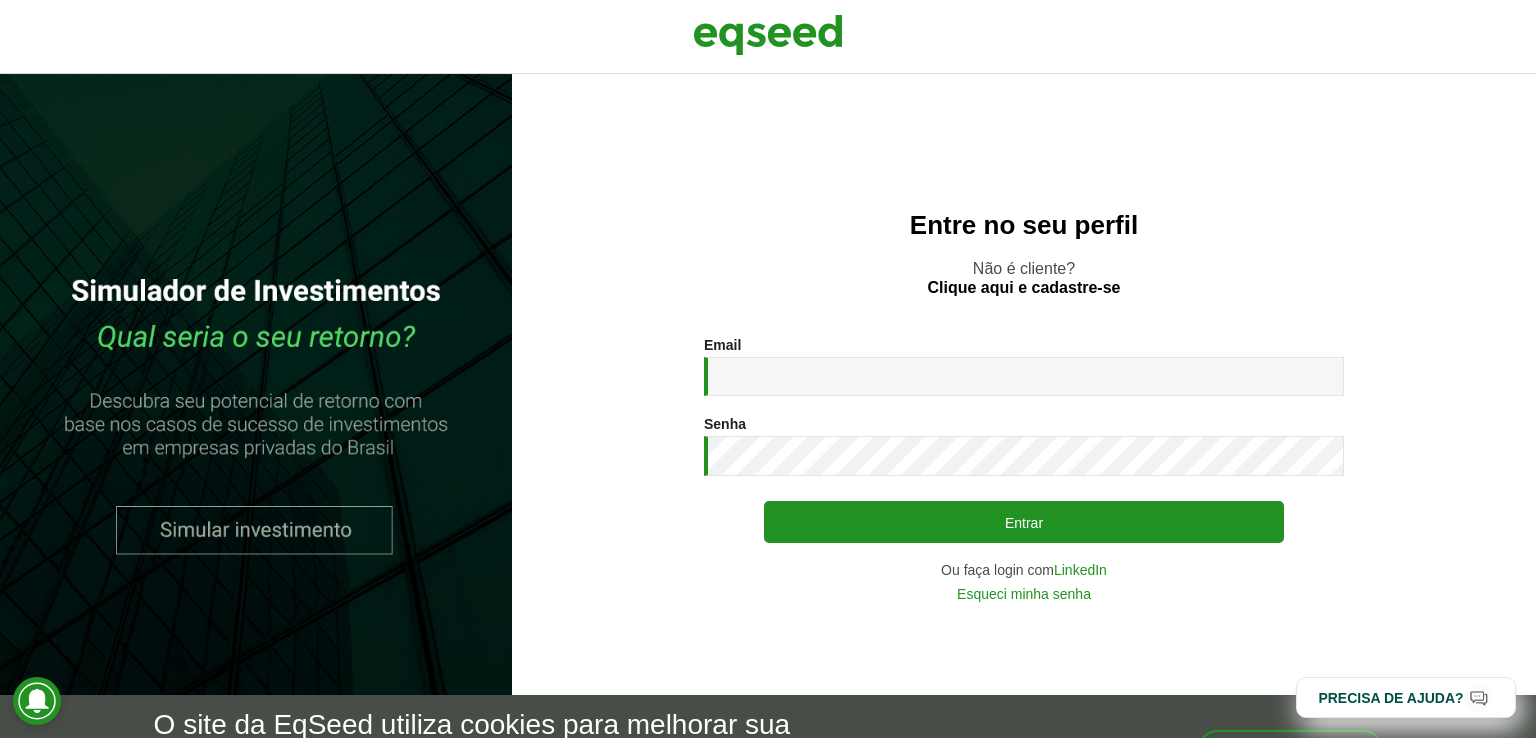 scroll, scrollTop: 0, scrollLeft: 0, axis: both 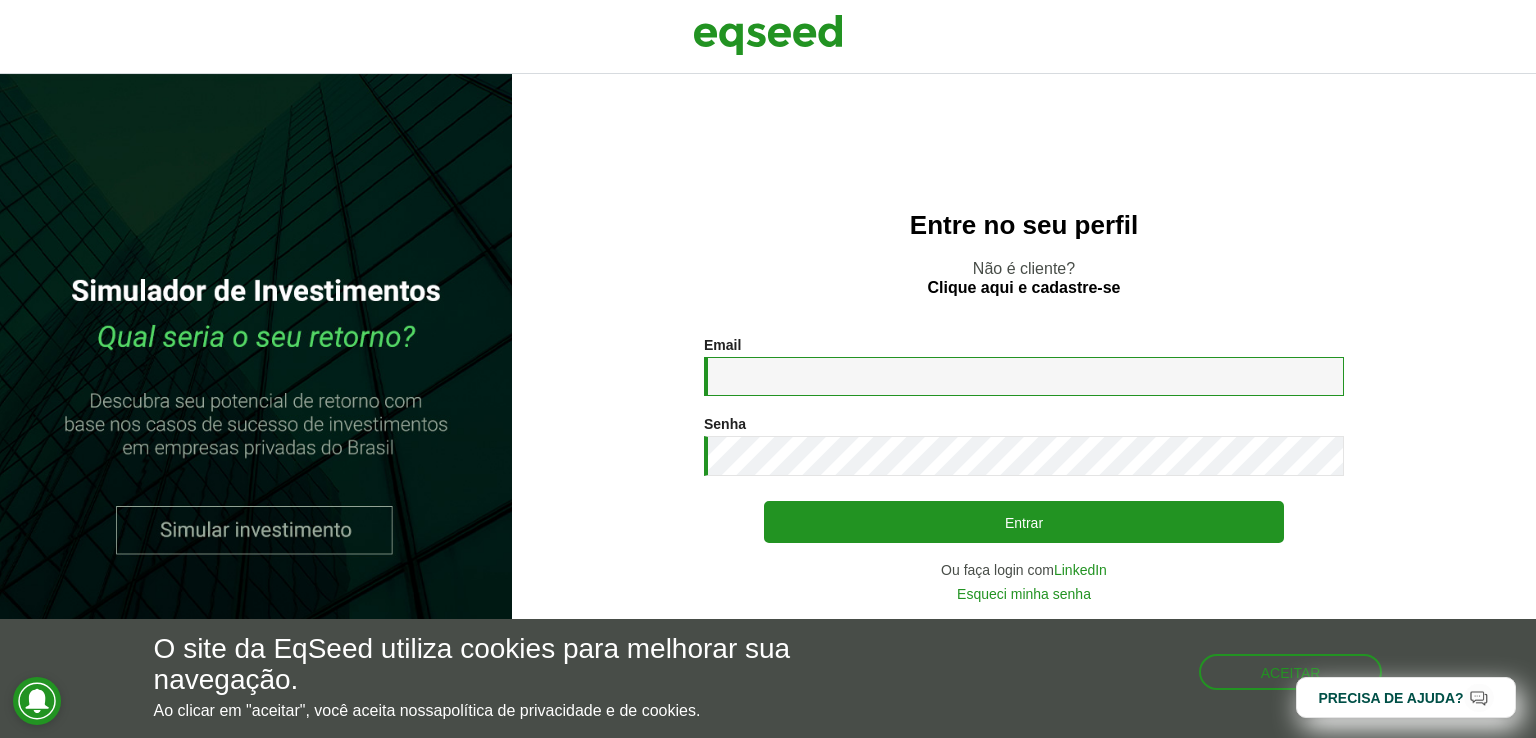 click on "Email  *" at bounding box center (1024, 376) 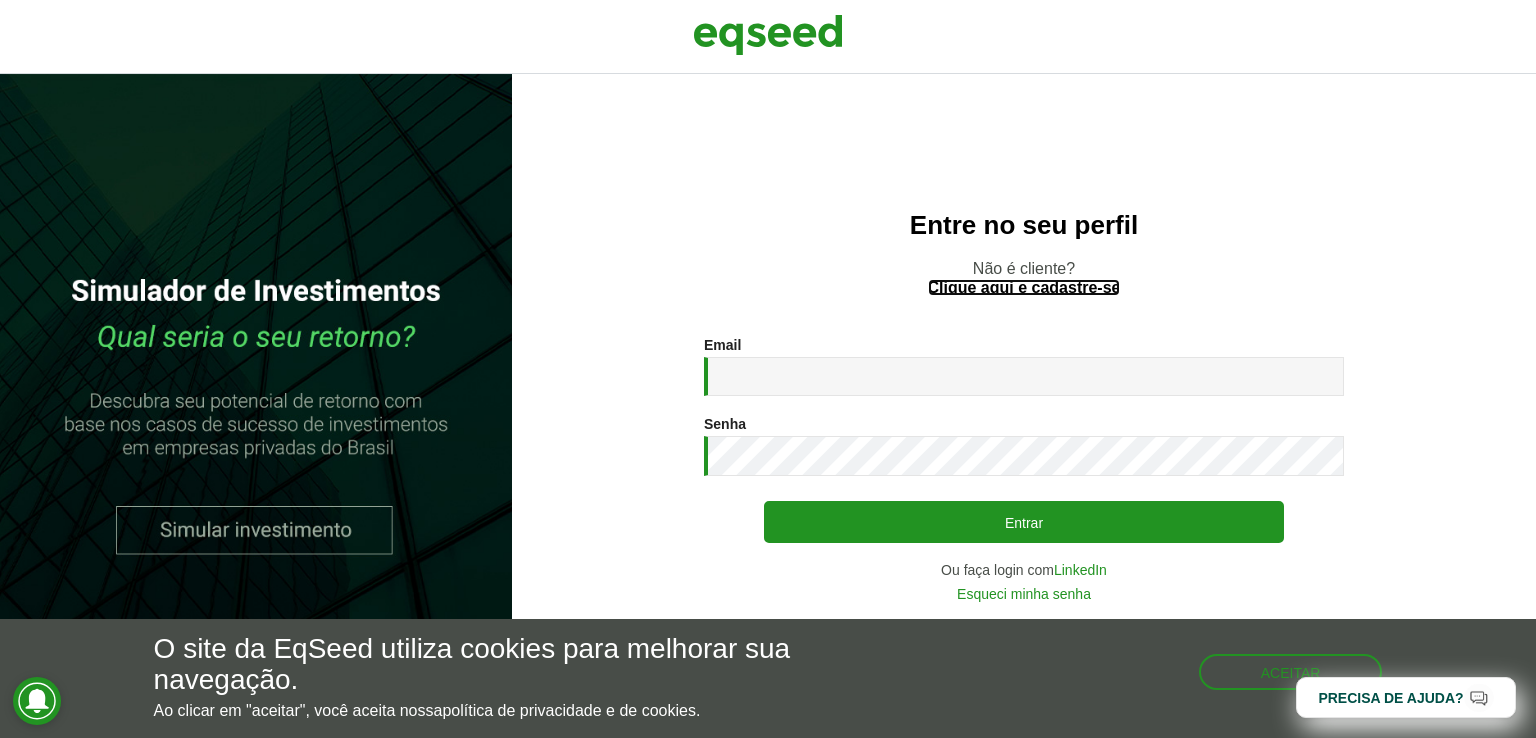 click on "Clique aqui e cadastre-se" at bounding box center (1024, 288) 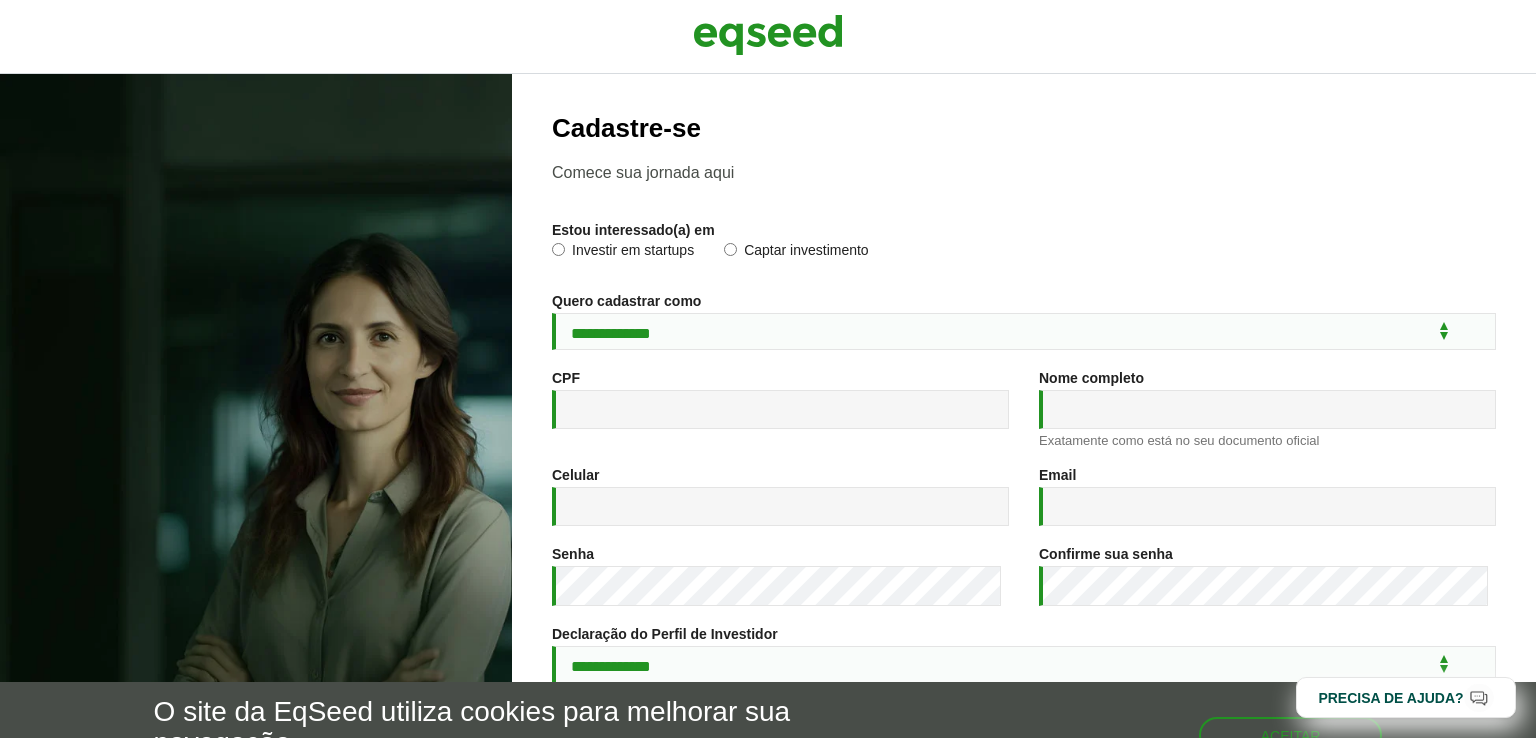 scroll, scrollTop: 0, scrollLeft: 0, axis: both 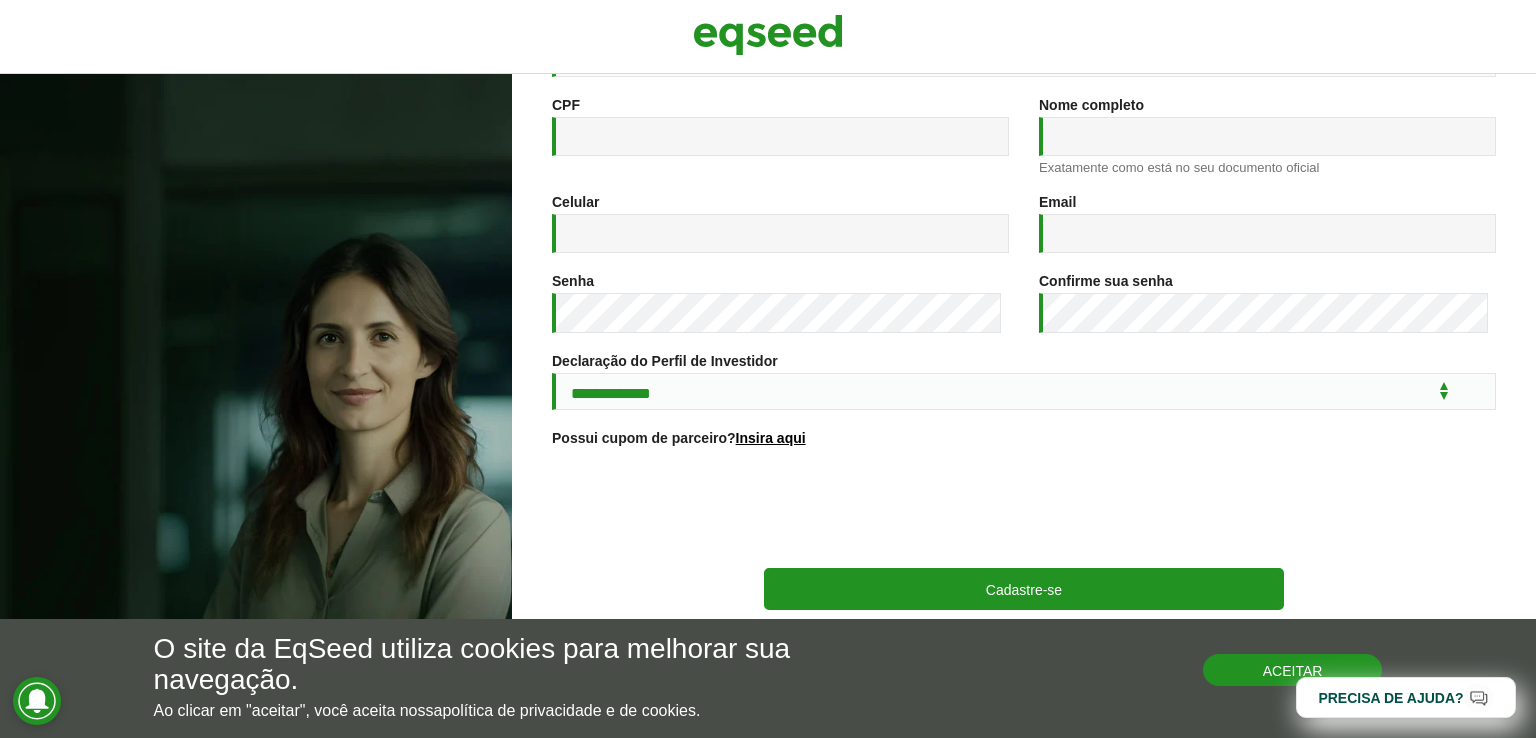 click on "Aceitar" at bounding box center [1293, 670] 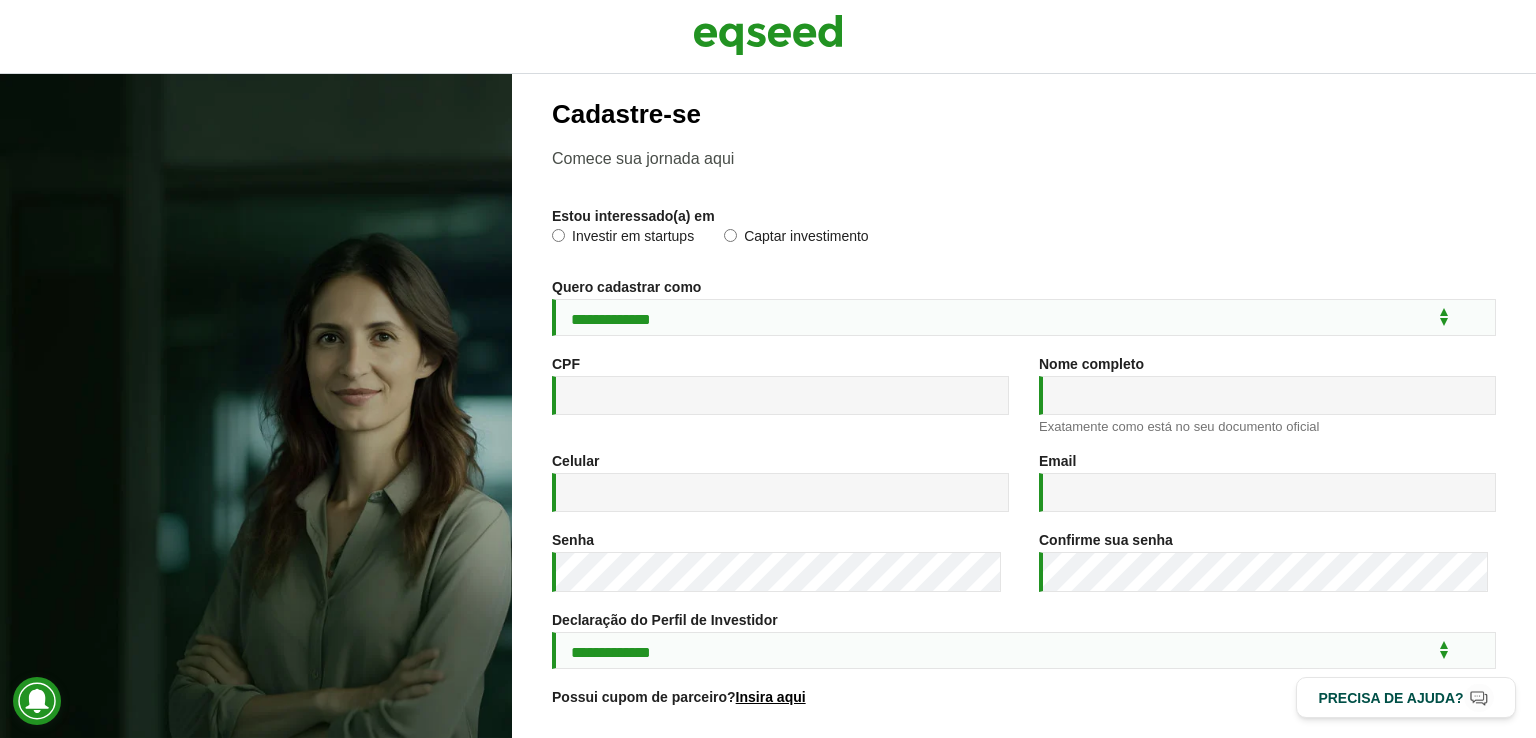 scroll, scrollTop: 0, scrollLeft: 0, axis: both 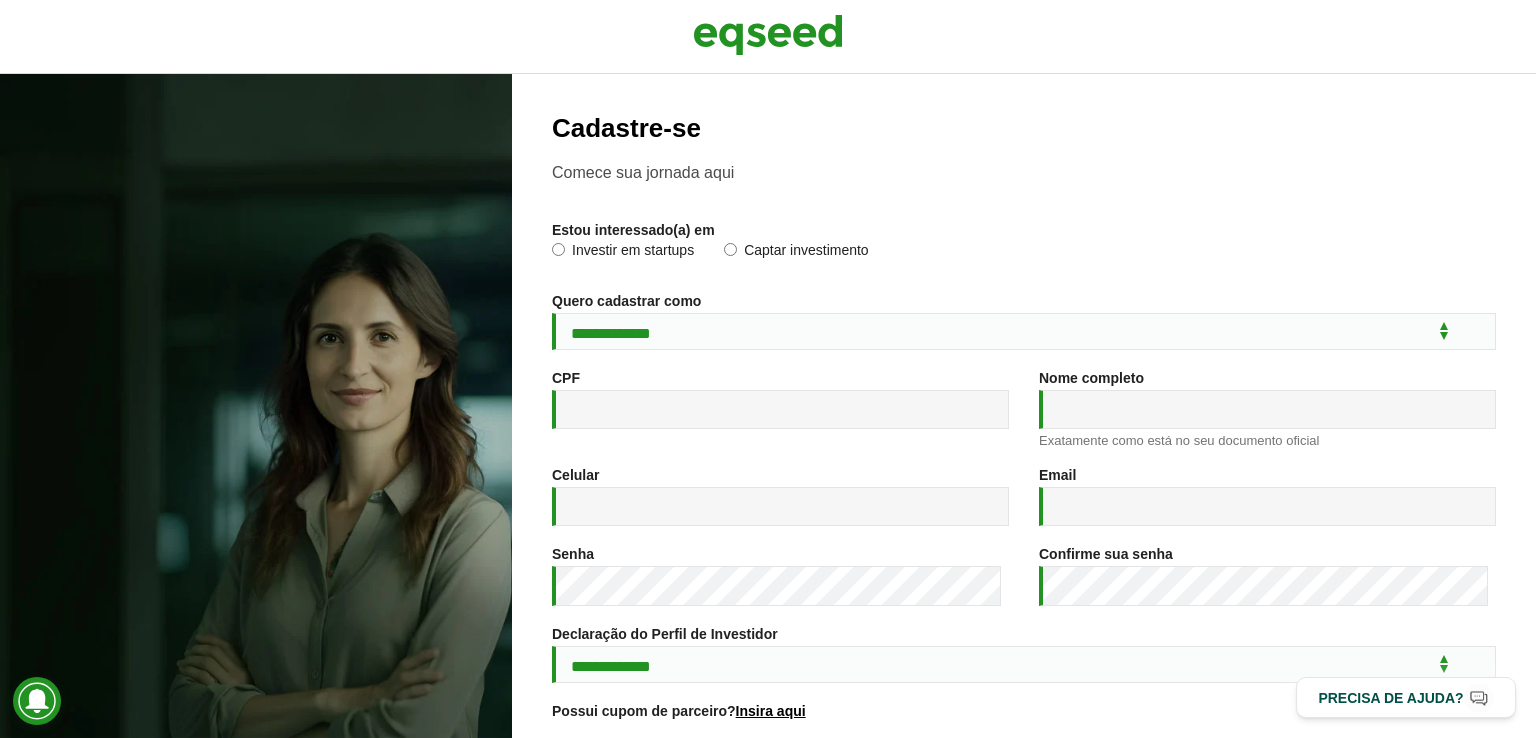 click on "Investir em startups
Captar investimento" at bounding box center (1024, 257) 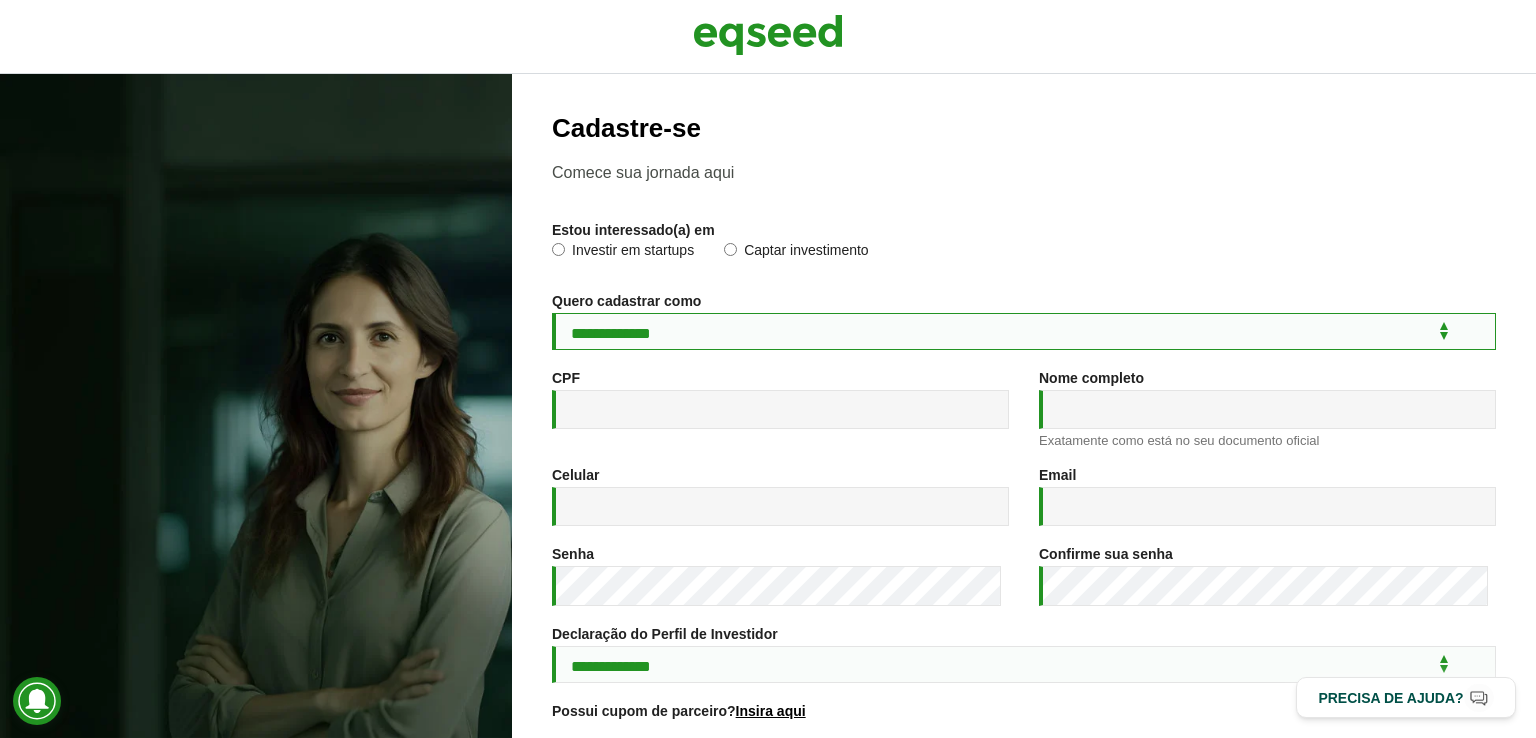 click on "**********" at bounding box center (1024, 331) 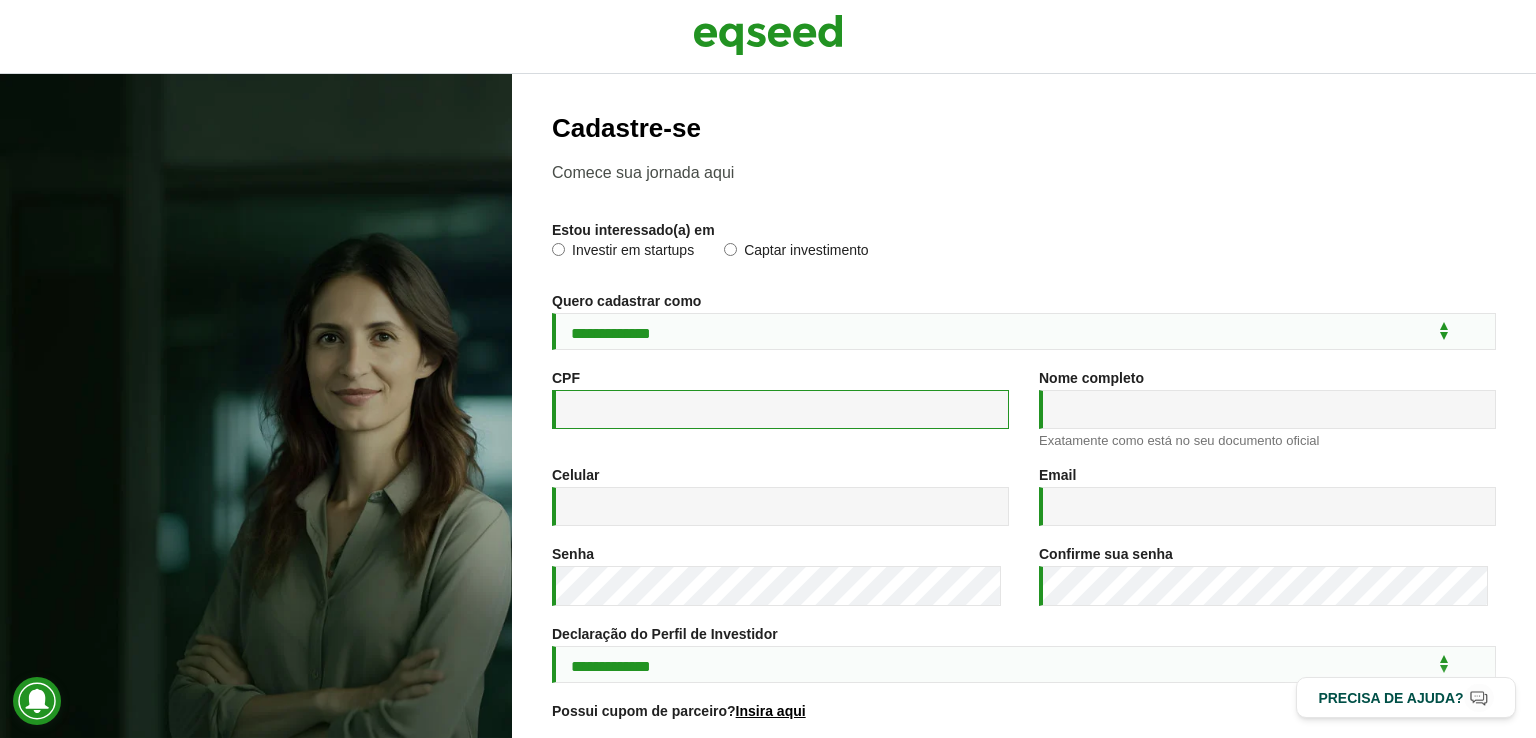 click on "CPF  *" at bounding box center (780, 409) 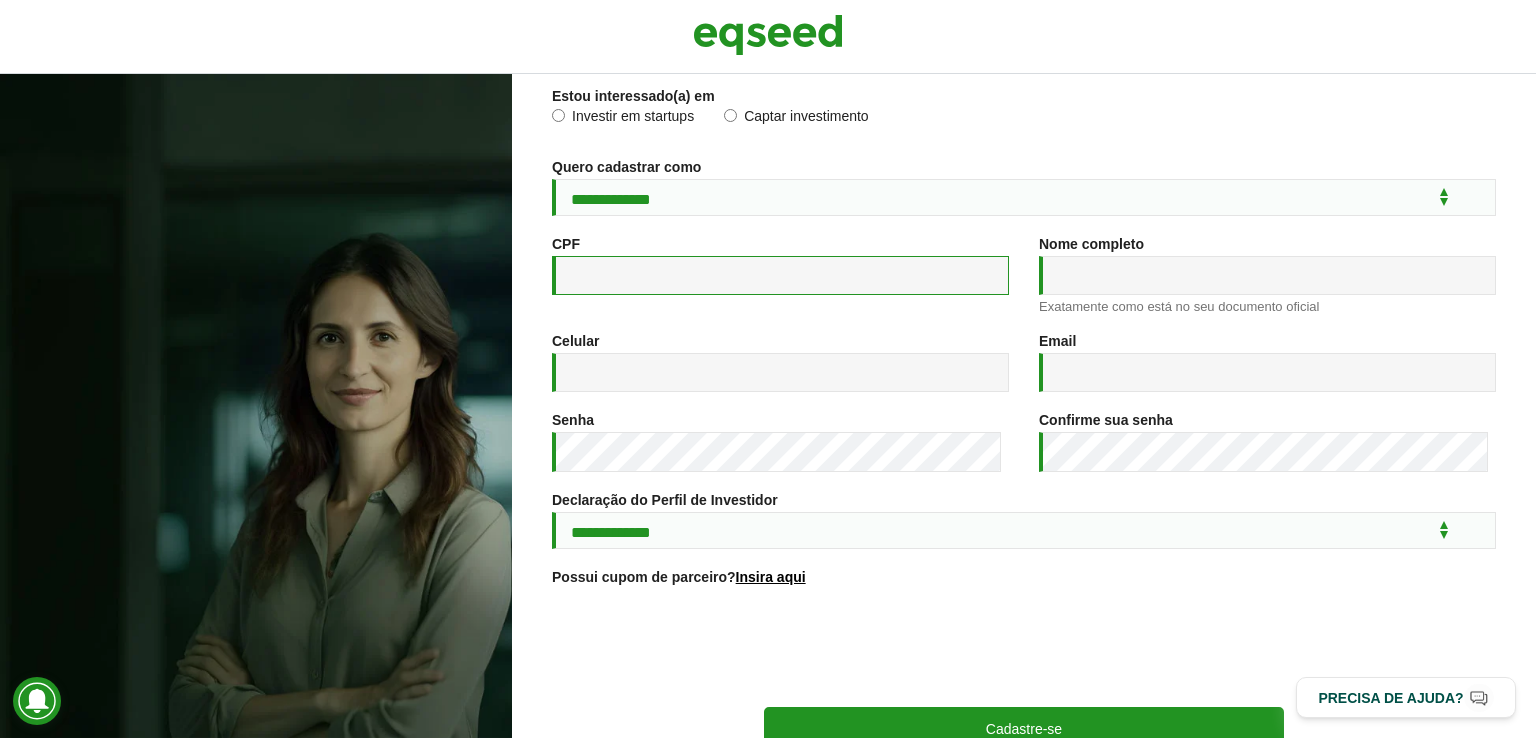 scroll, scrollTop: 133, scrollLeft: 0, axis: vertical 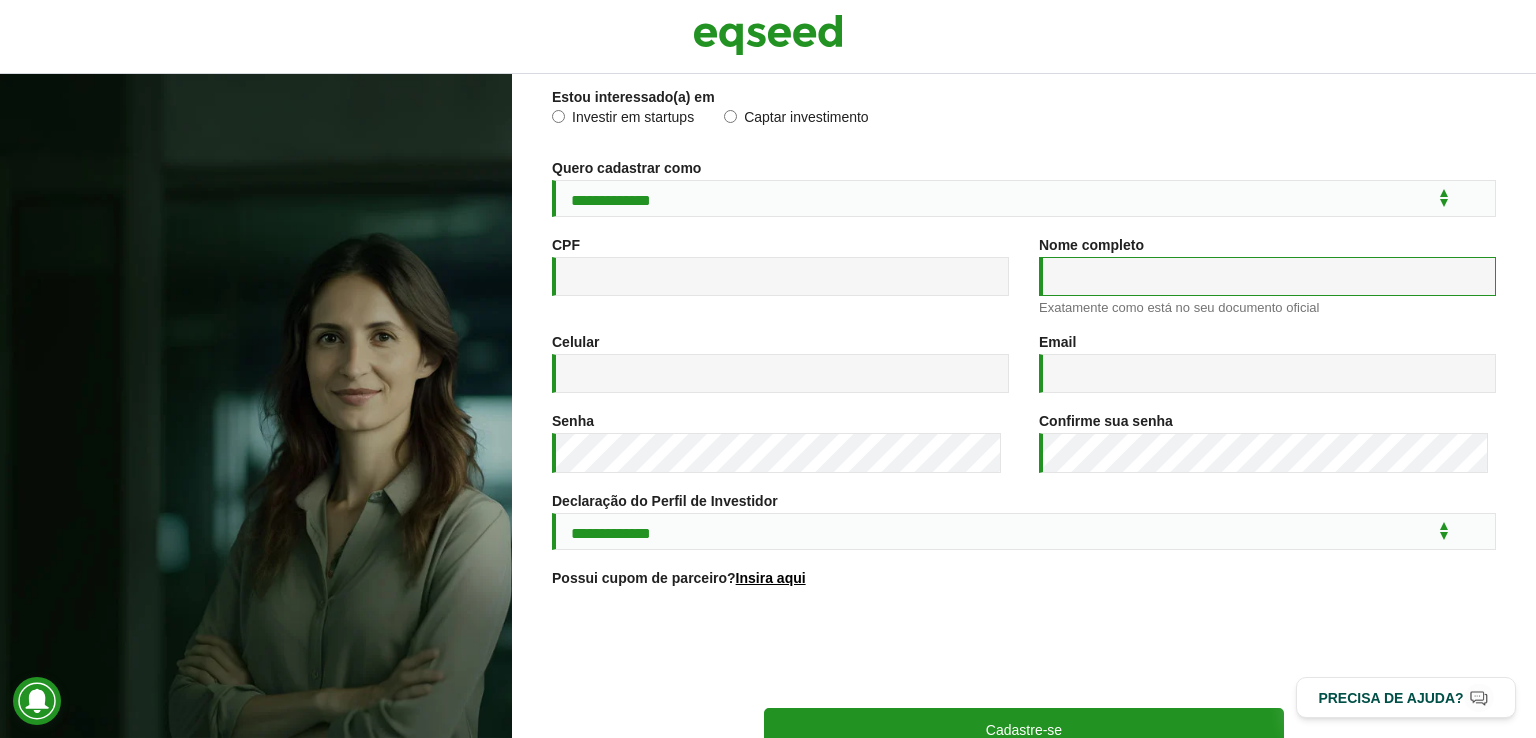 click on "Nome completo  *" at bounding box center (1267, 276) 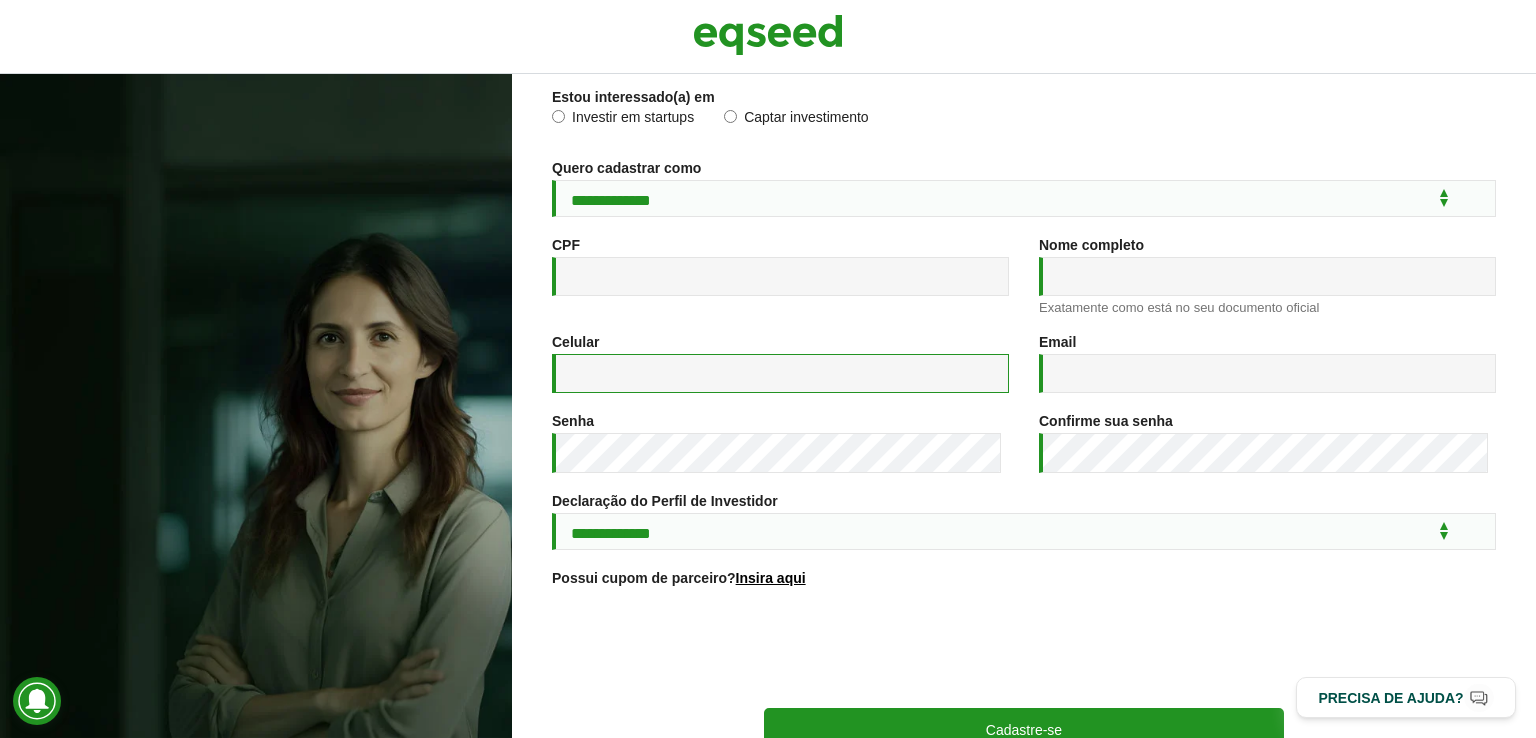 click on "Celular  *" at bounding box center (780, 373) 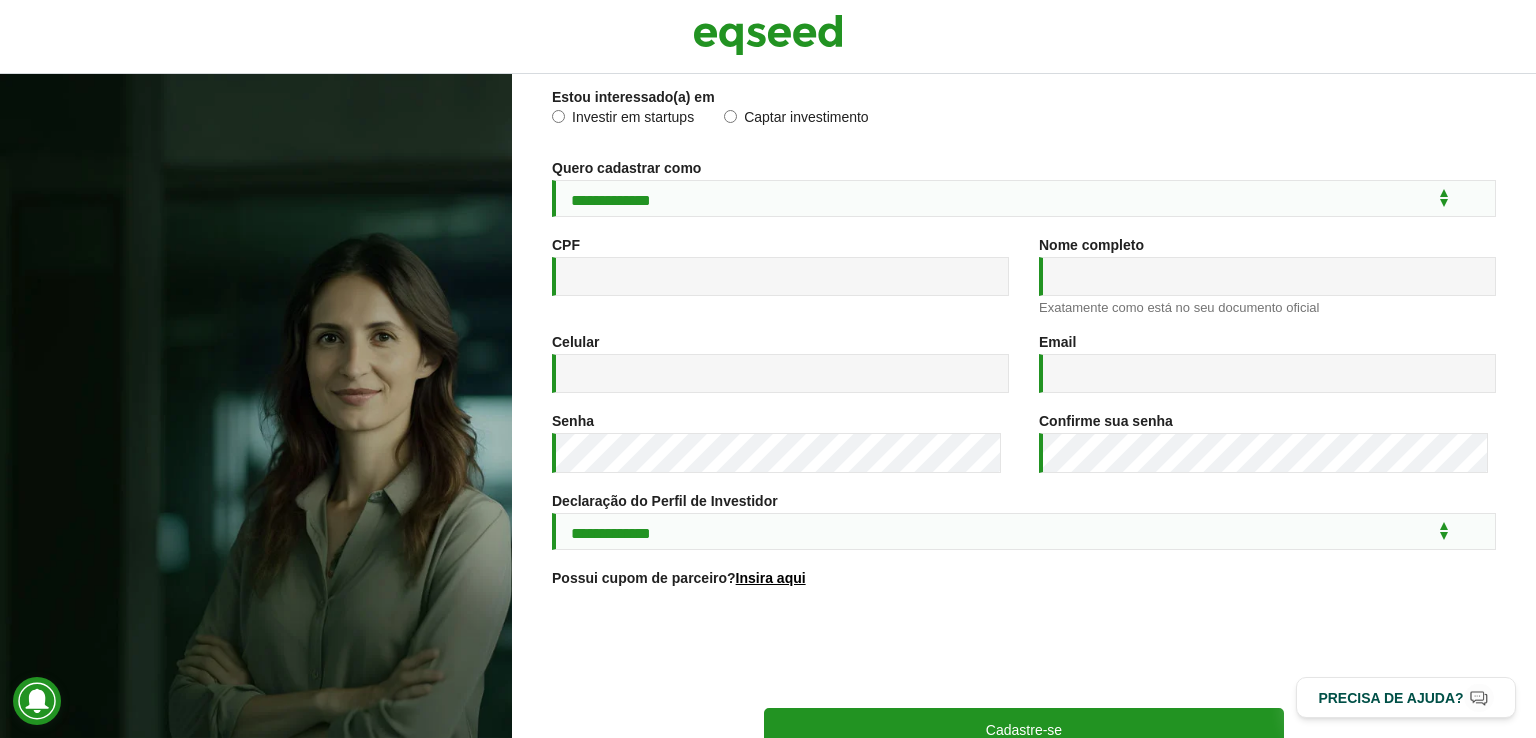 click on "Email  *
Um endereço de e-mail válido. Todos os e-mails do sistema são enviados para este endereço. O endereço de e-mail não é visível para o público e será usado apenas se você precisar recuperar a sua senha ou desejar receber notícias ou notificações por e-mail." at bounding box center [1267, 373] 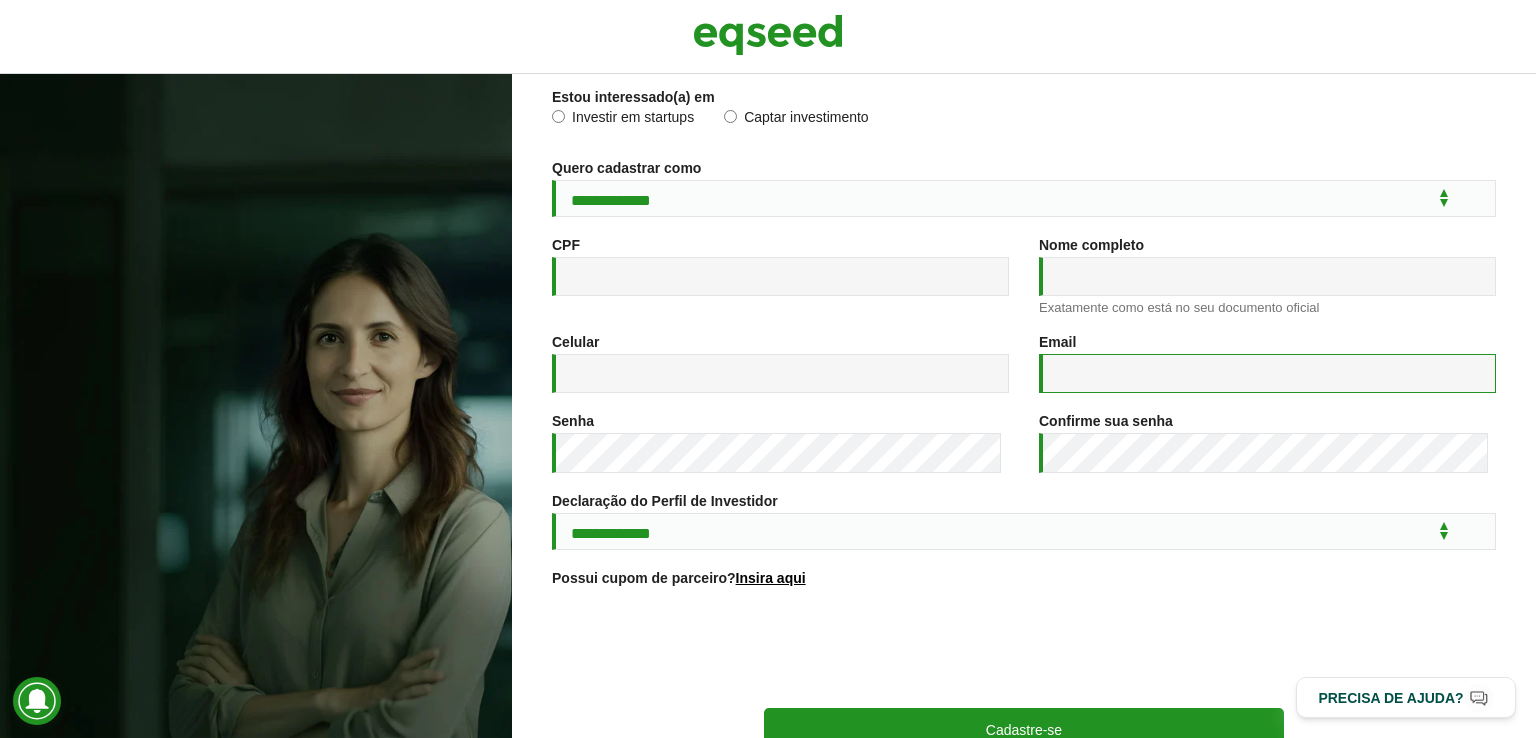 click on "Email  *" at bounding box center [1267, 373] 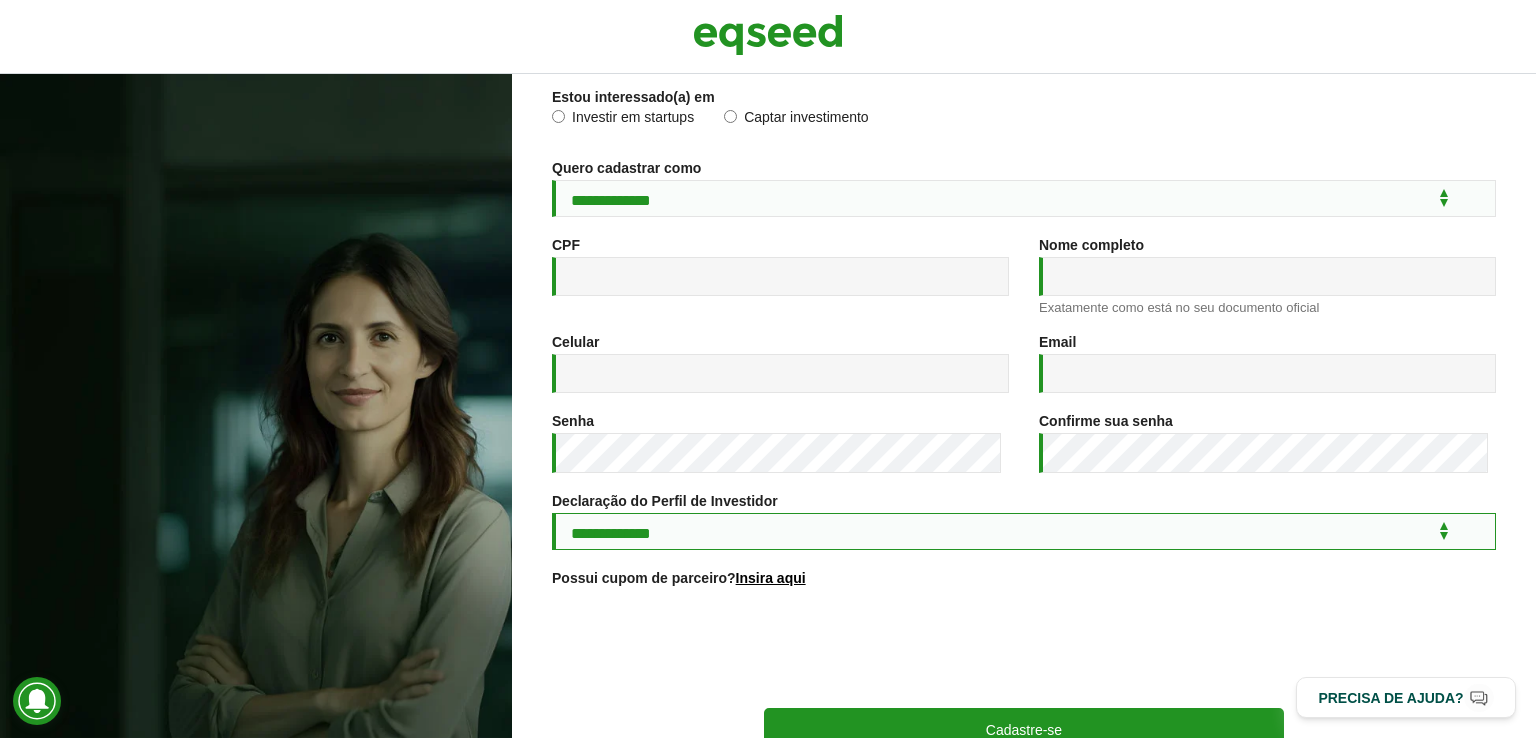 click on "**********" at bounding box center [1024, 531] 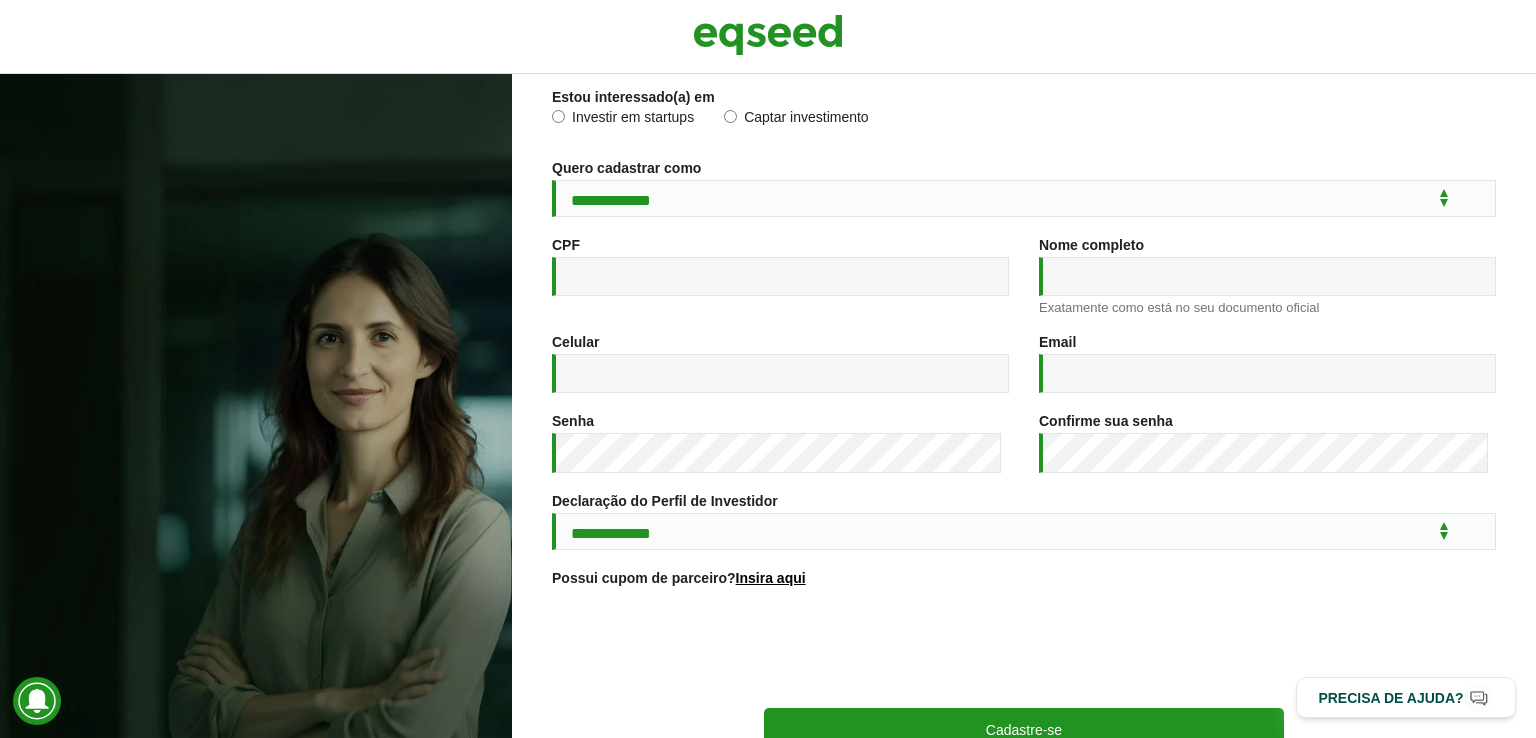 click on "Senha  *" at bounding box center (780, 453) 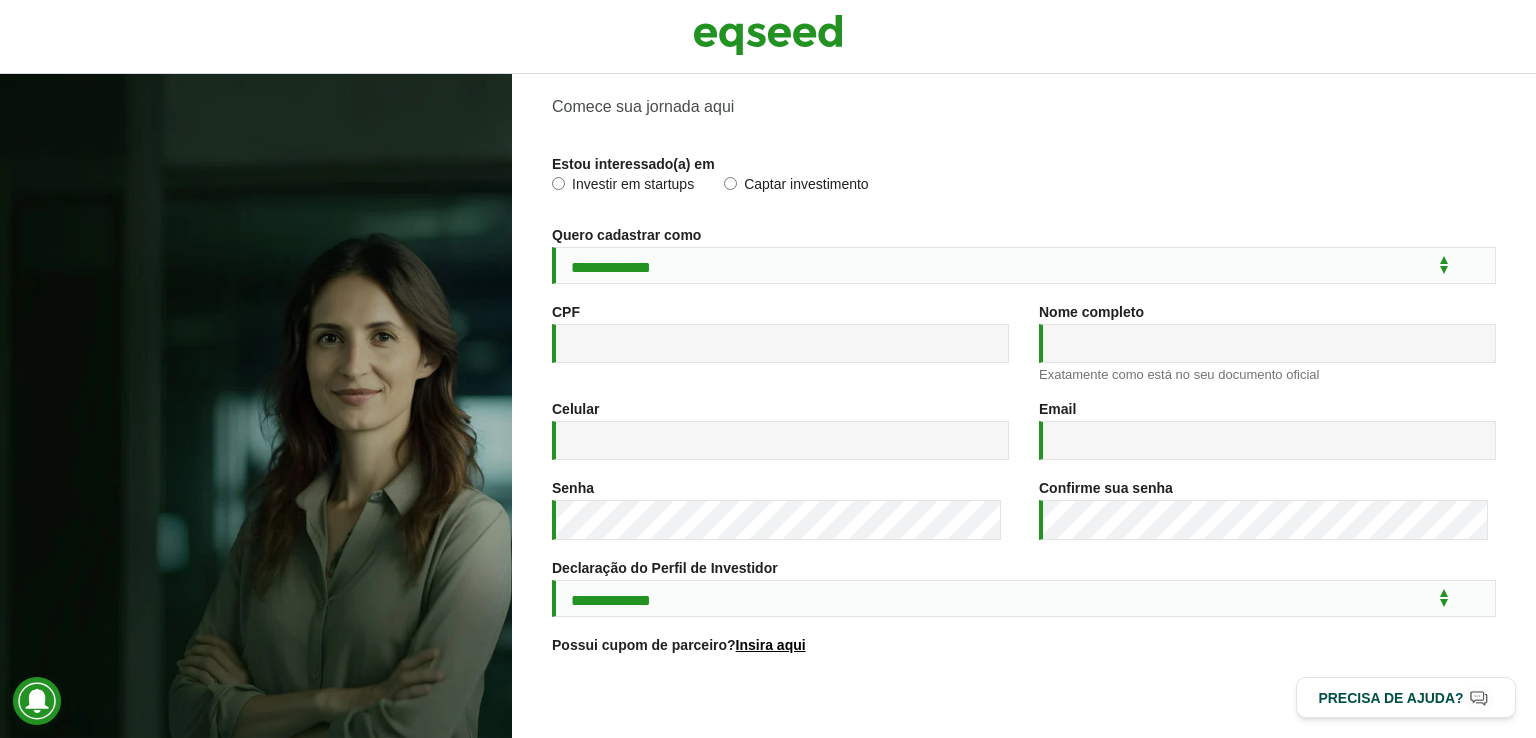 scroll, scrollTop: 65, scrollLeft: 0, axis: vertical 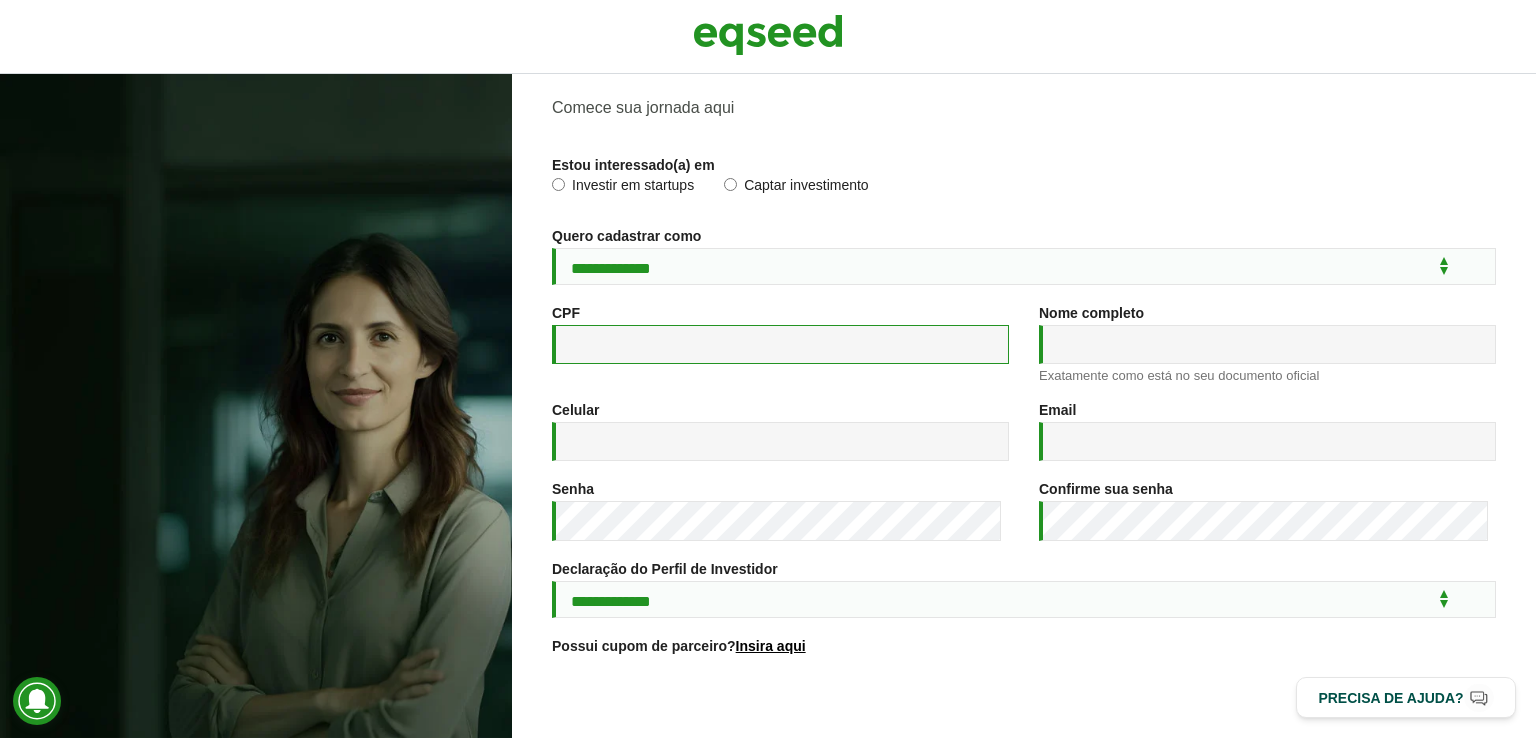 click on "CPF  *" at bounding box center (780, 344) 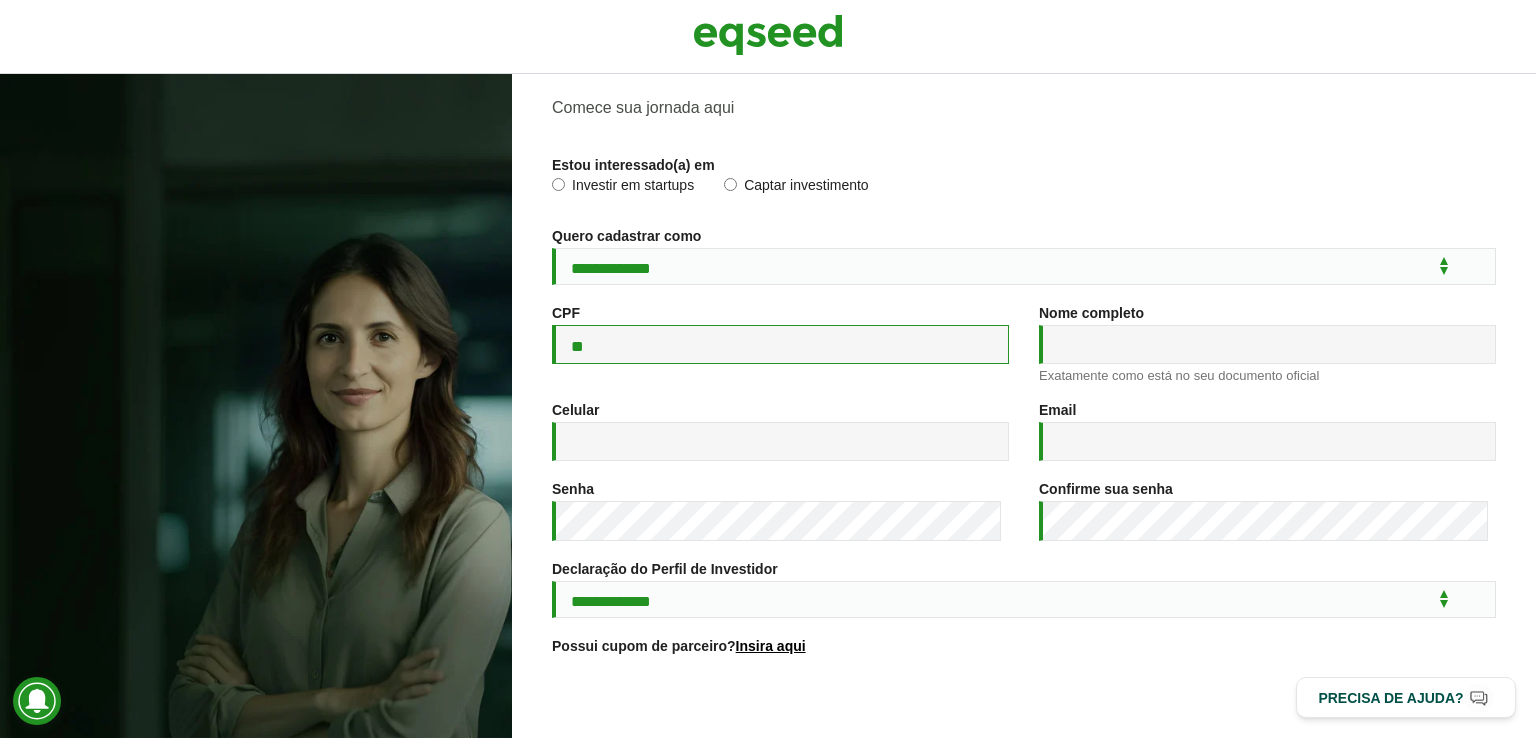 type on "*" 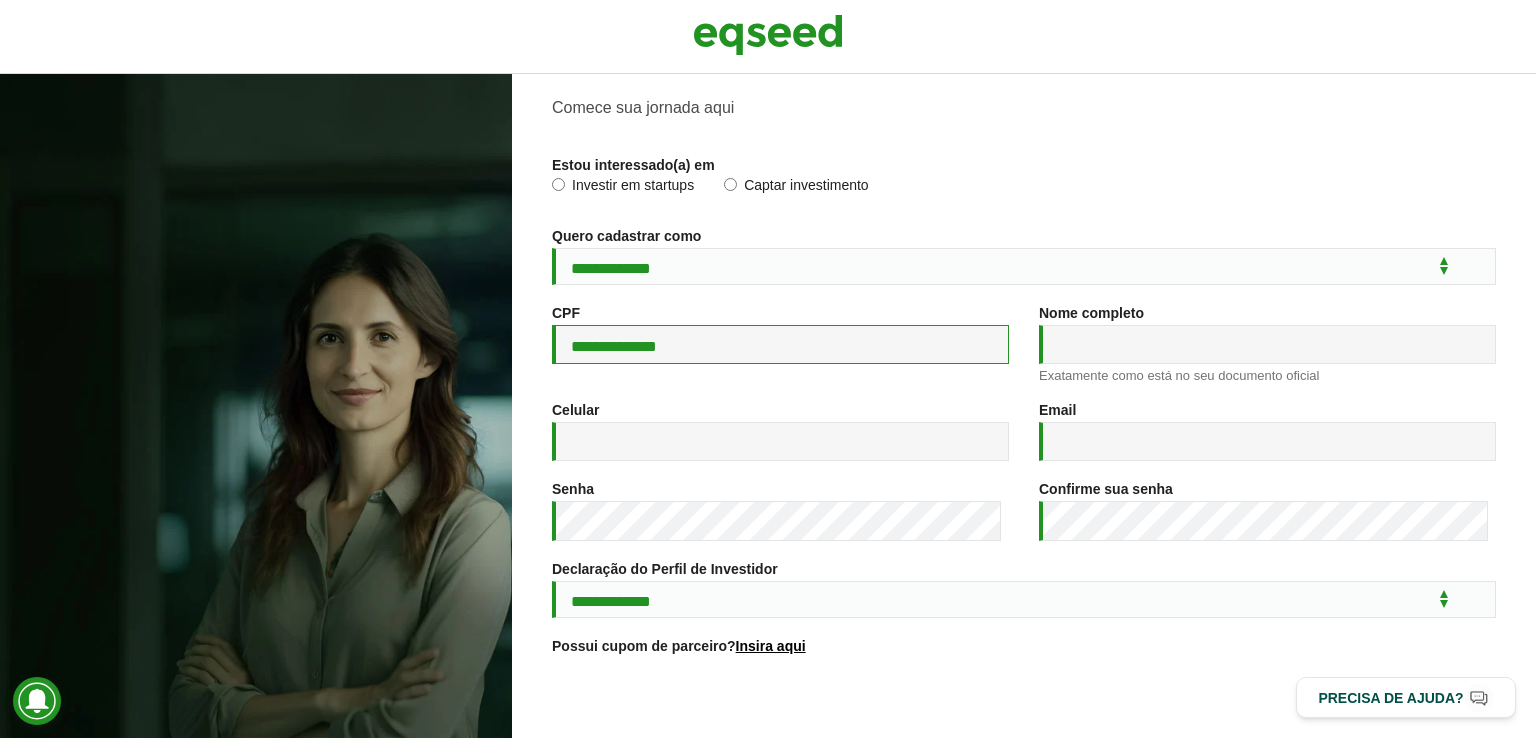 type on "**********" 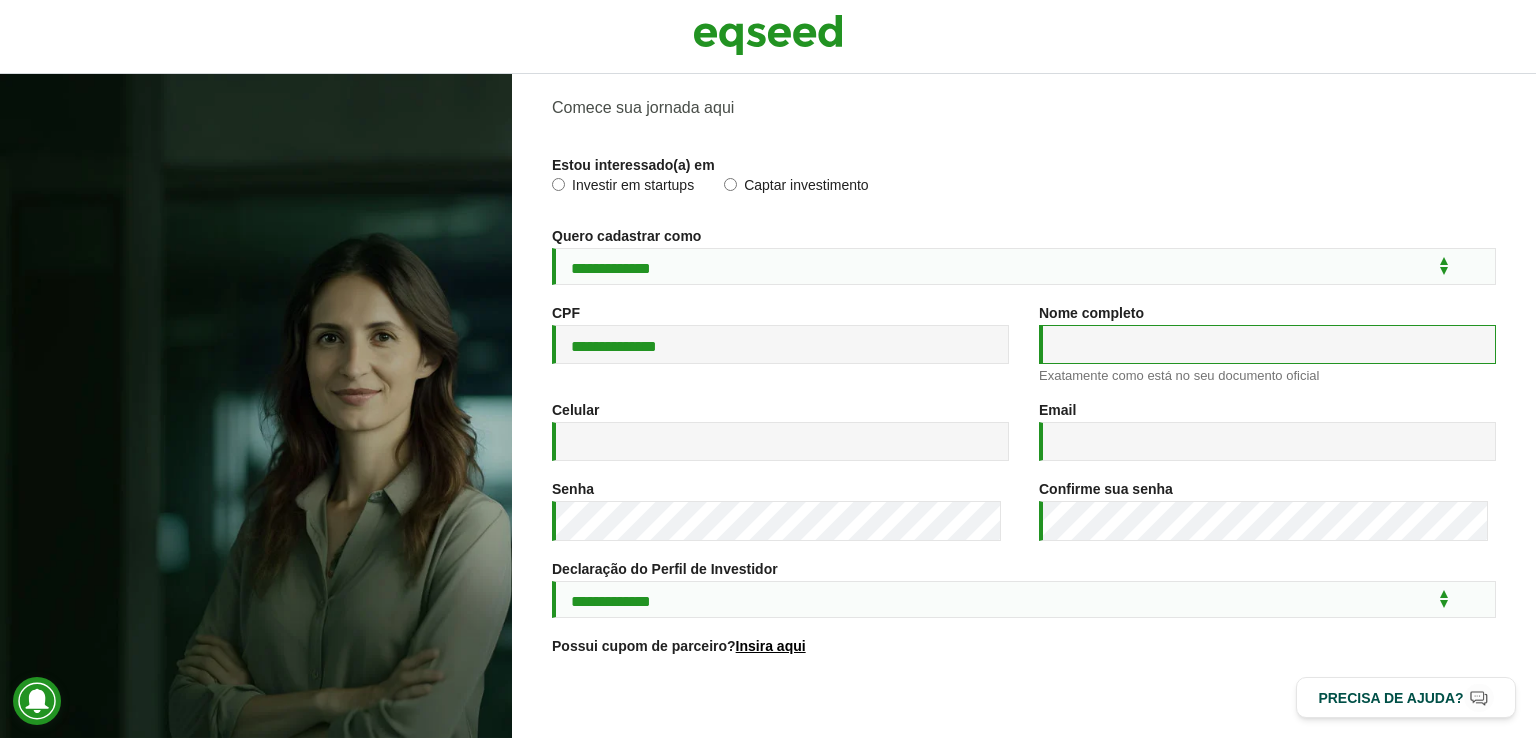 click on "Nome completo  *" at bounding box center [1267, 344] 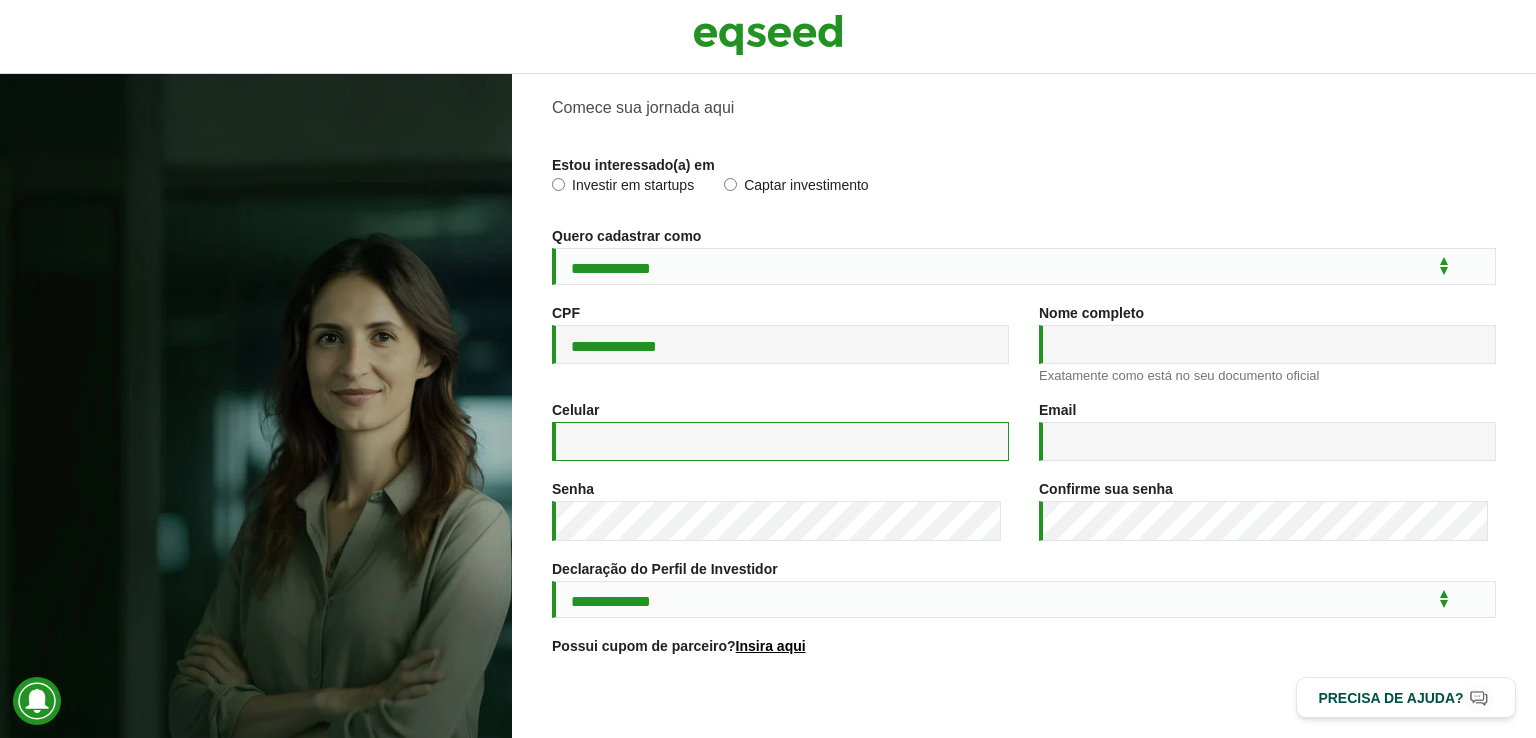 click on "Celular  *" at bounding box center (780, 441) 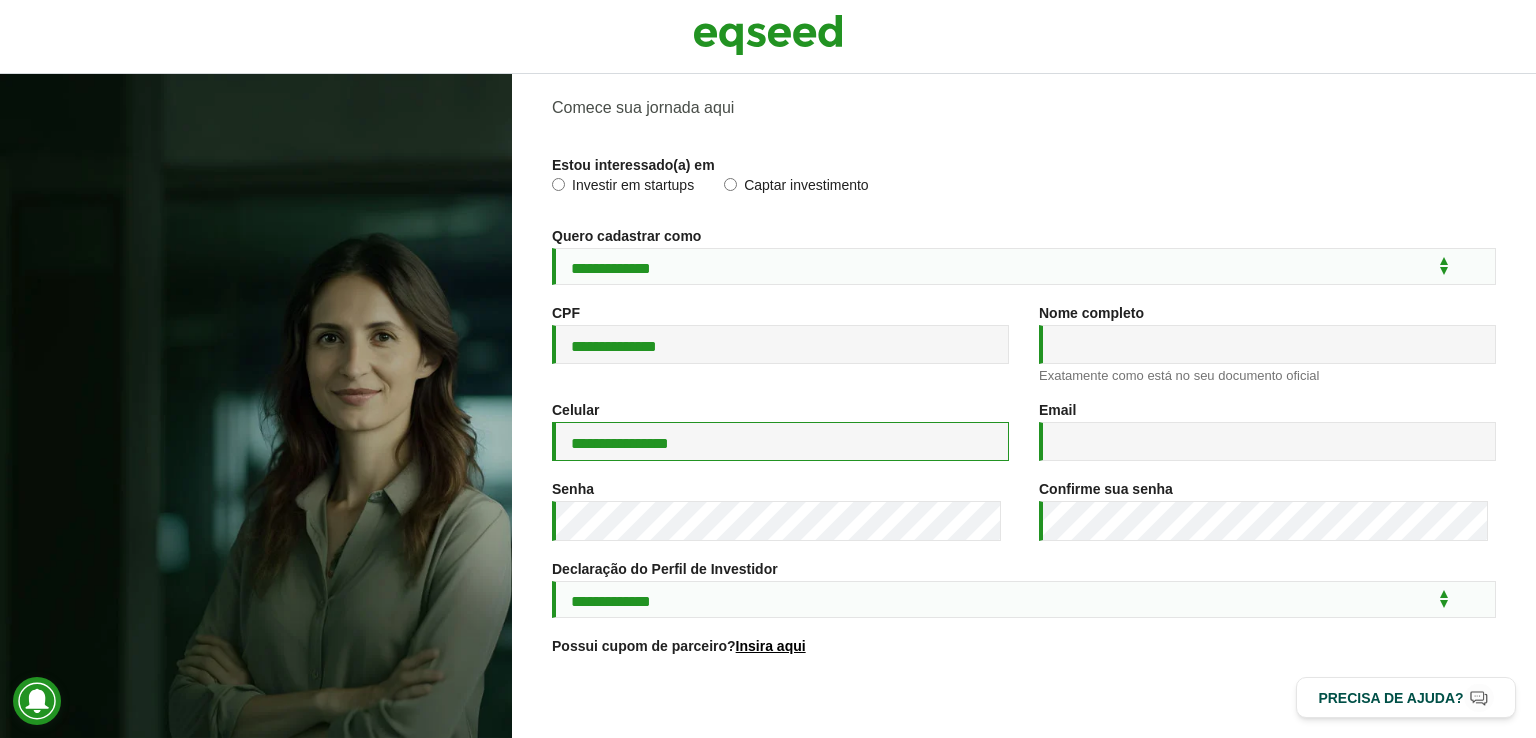 type on "**********" 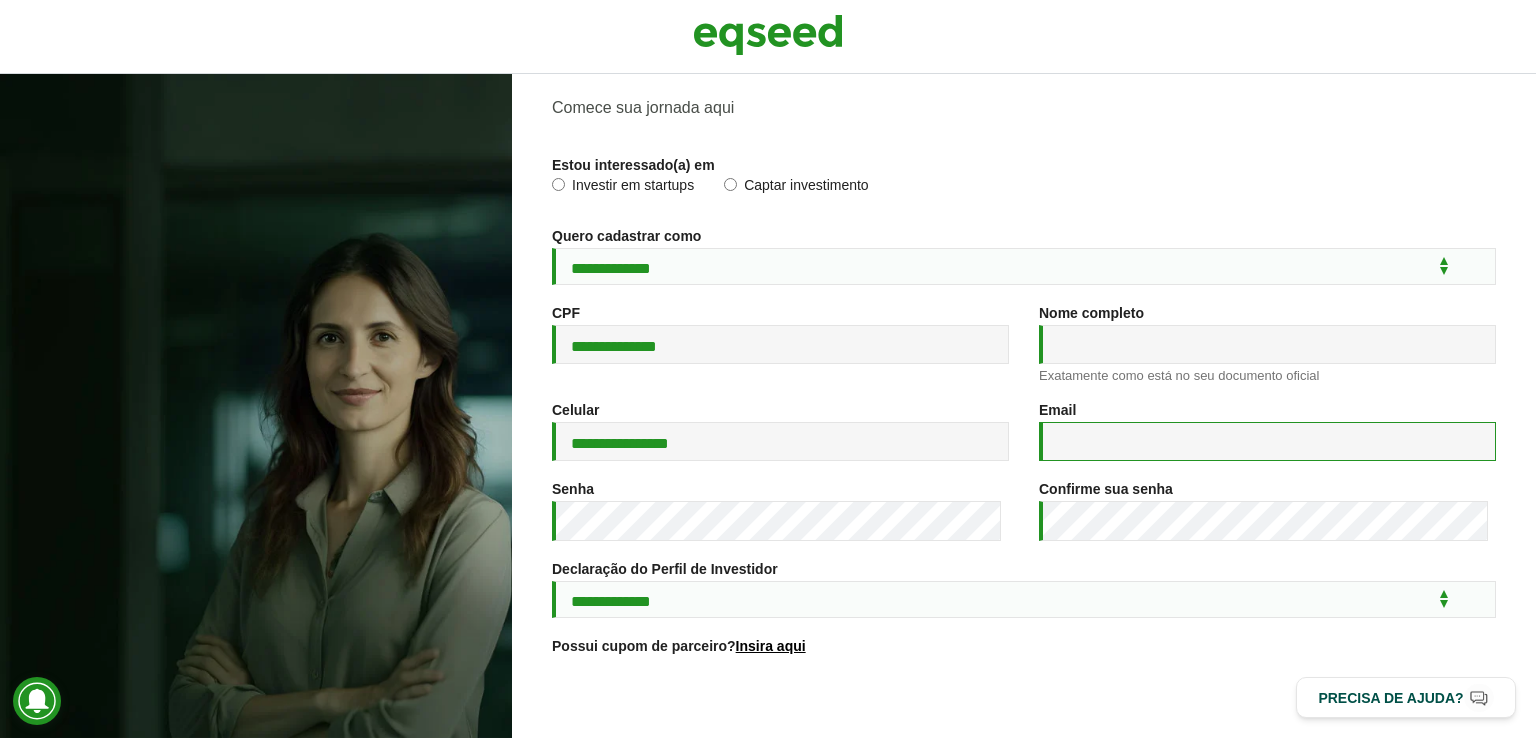 click on "Email  *" at bounding box center (1267, 441) 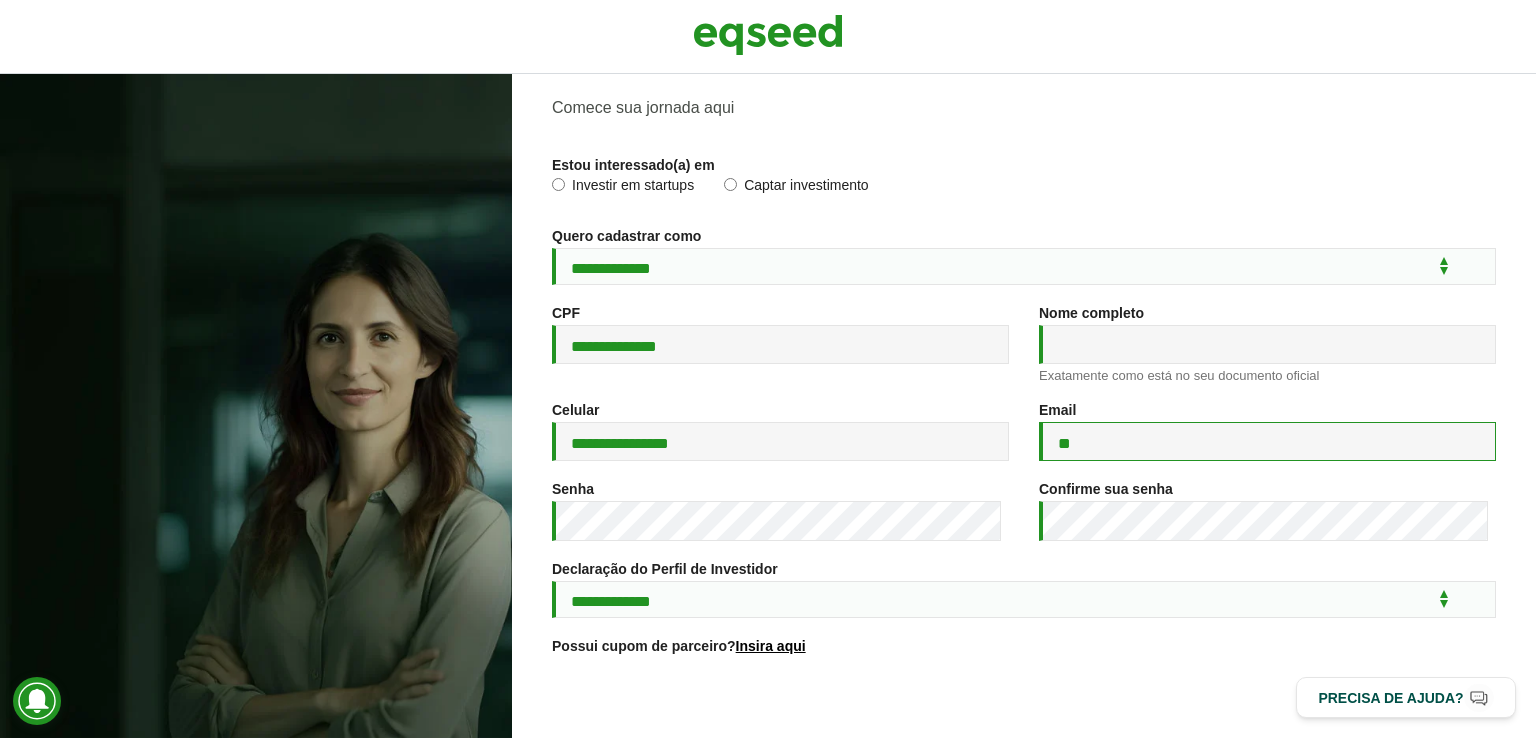 type on "*" 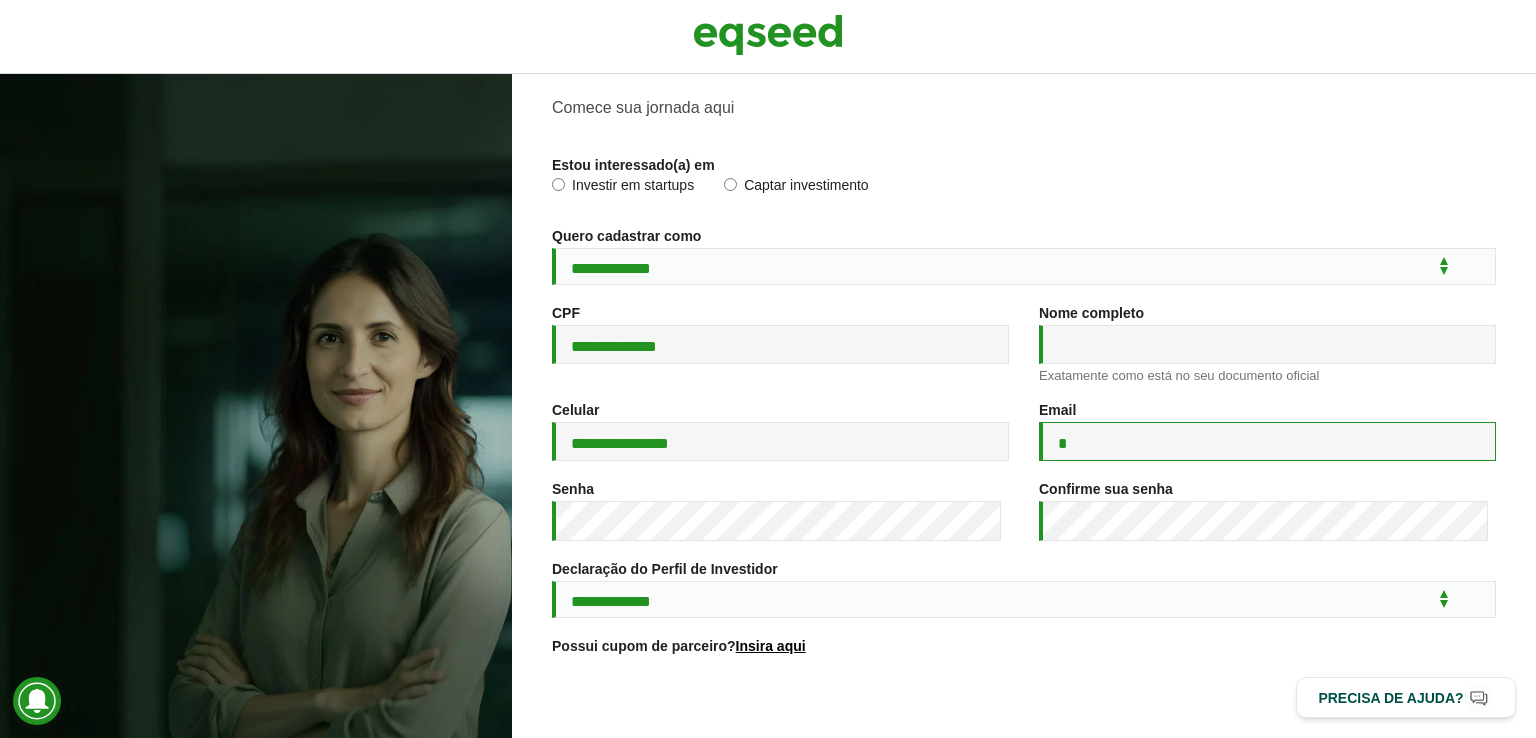 type 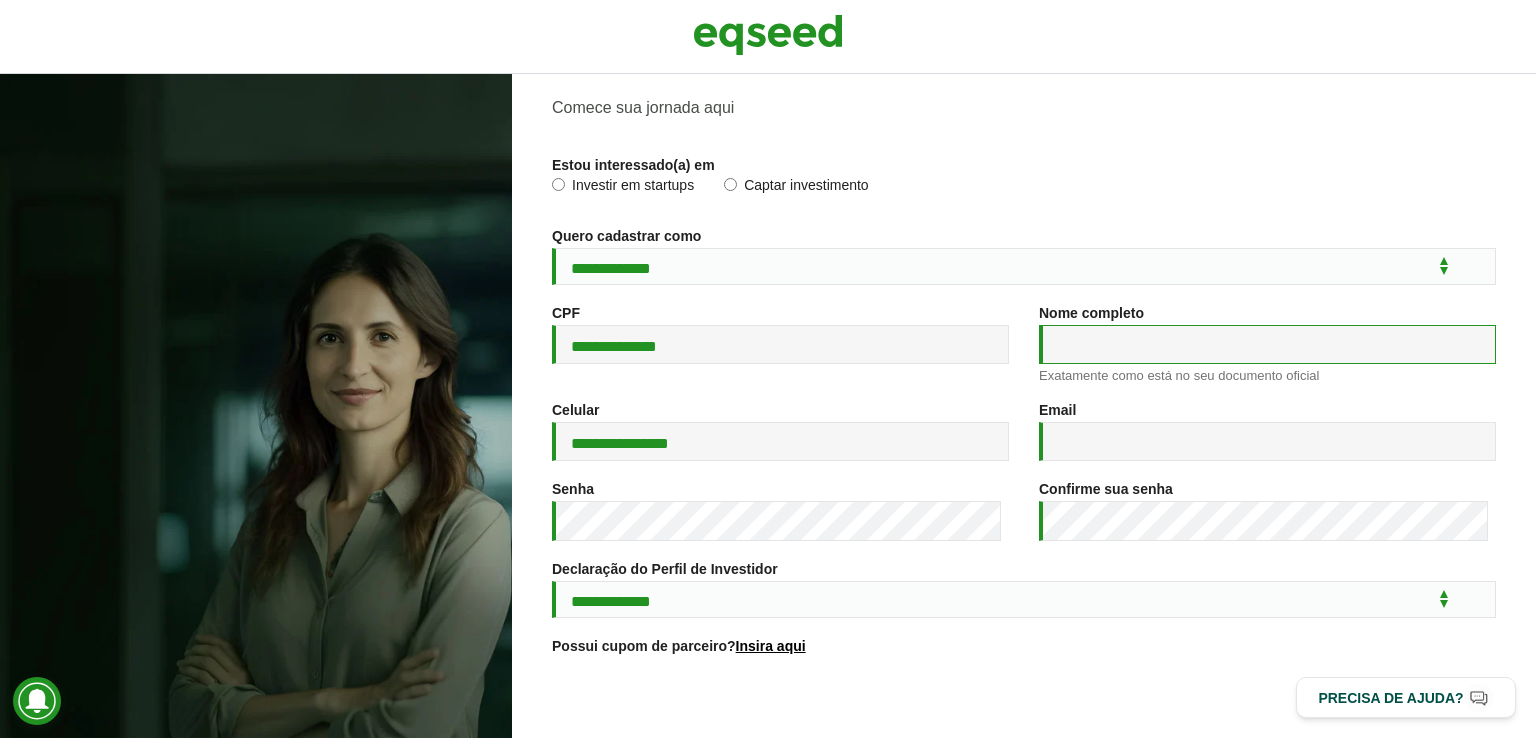 click on "Nome completo  *" at bounding box center (1267, 344) 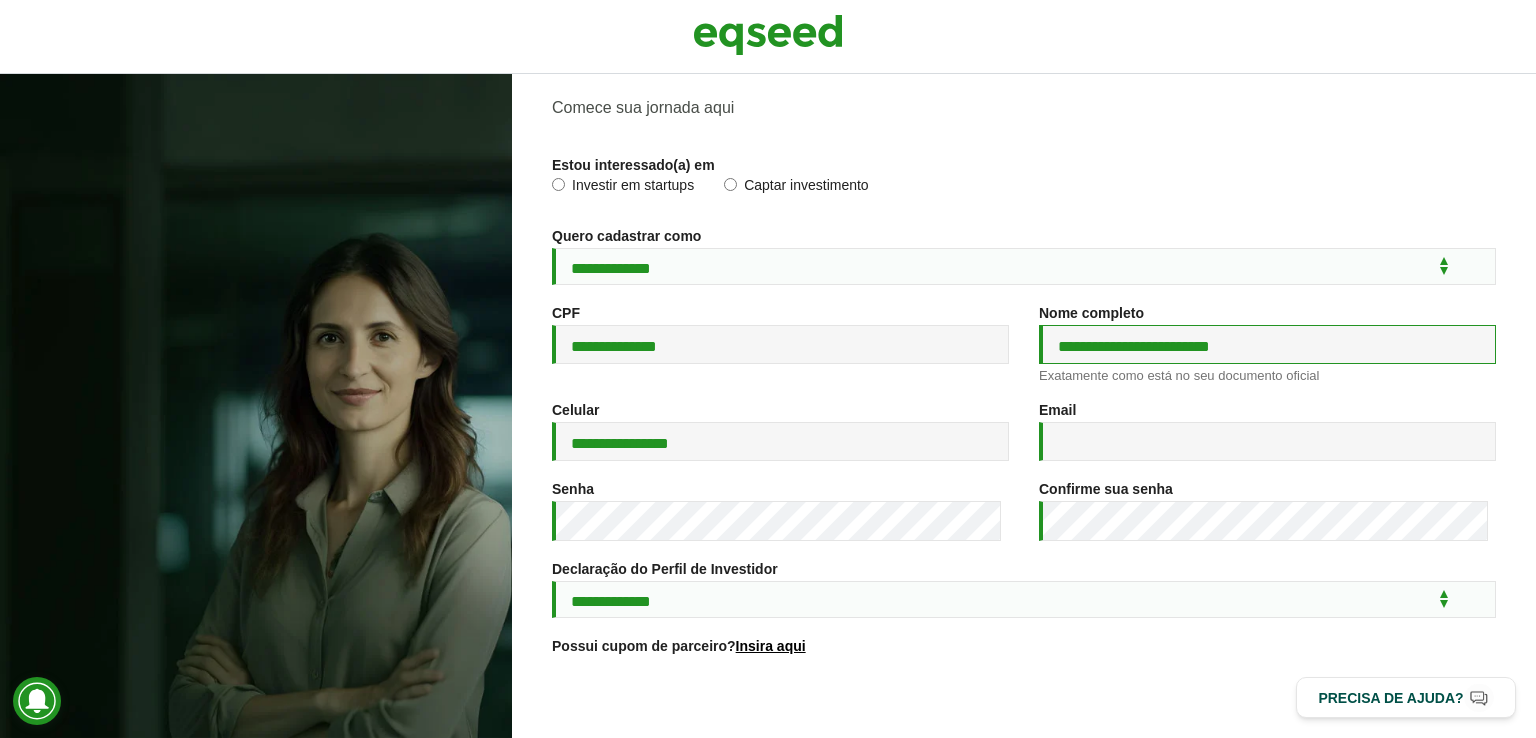 type on "**********" 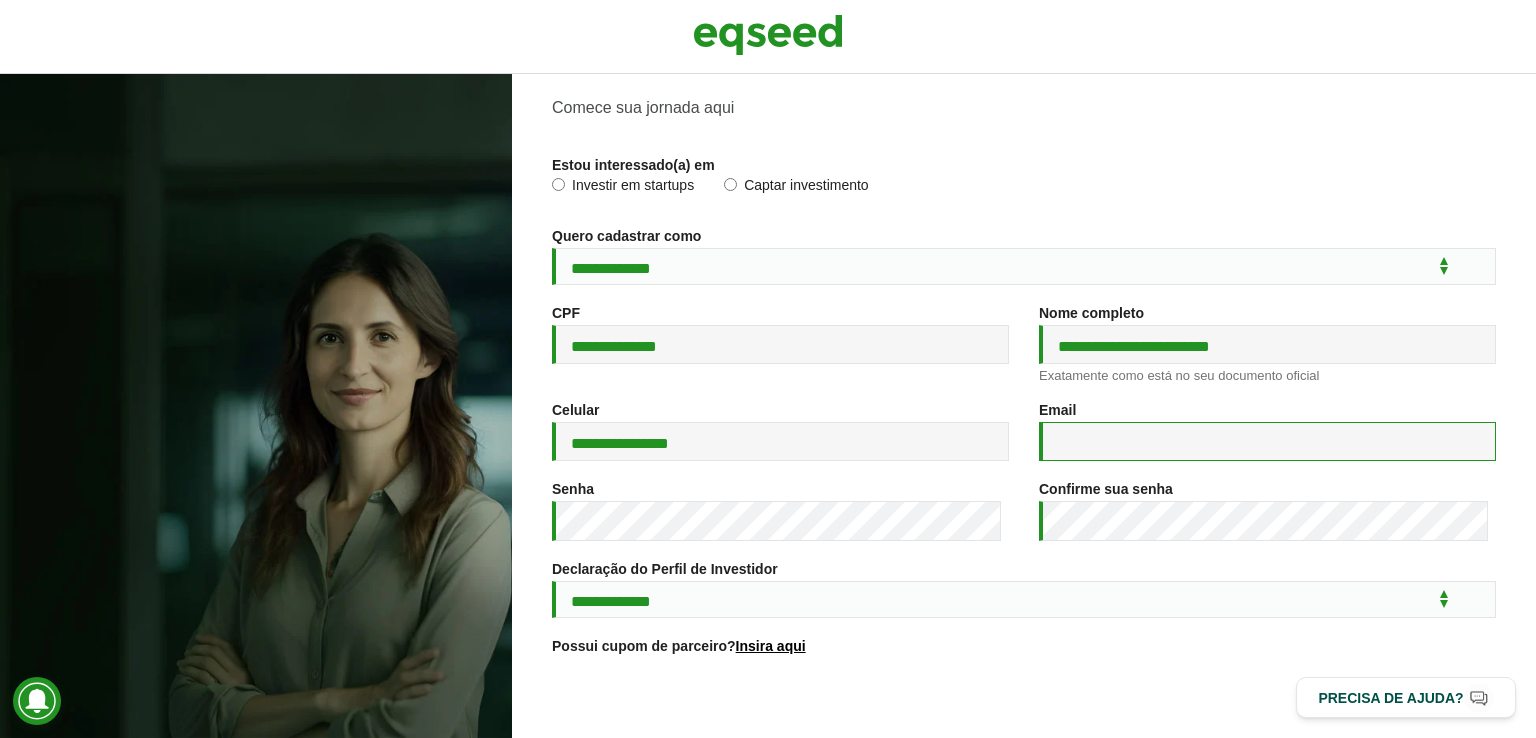 click on "Email  *" at bounding box center (1267, 441) 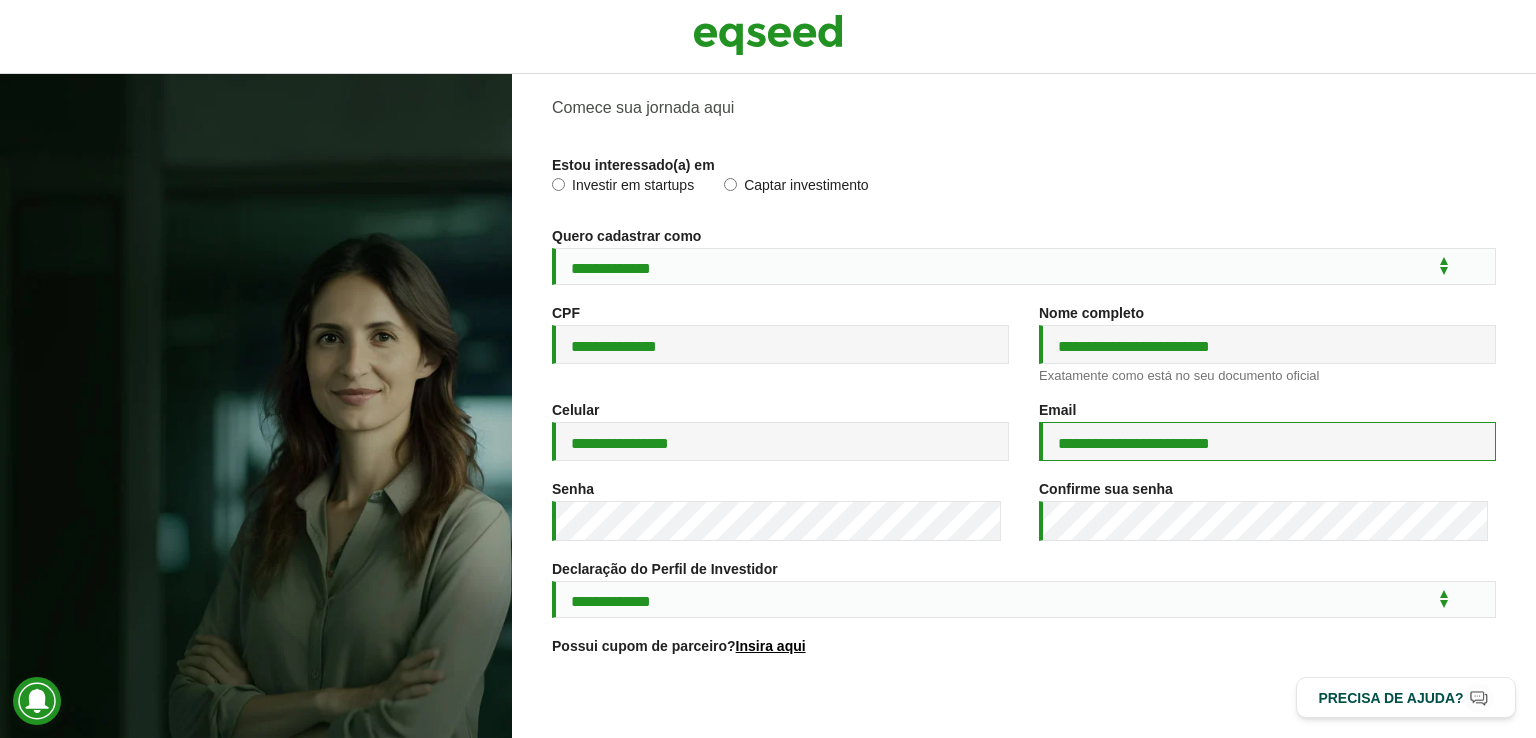 type on "**********" 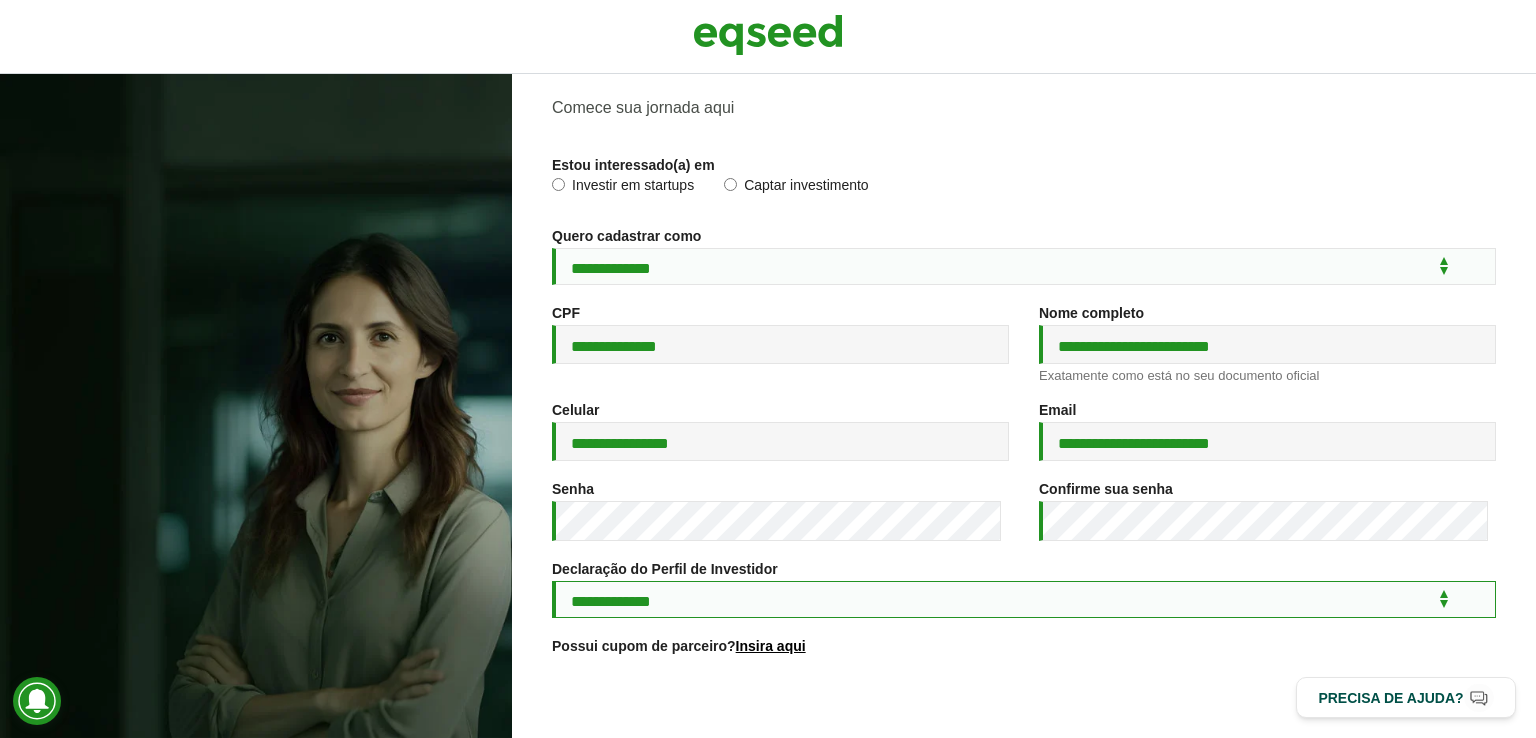 click on "**********" at bounding box center [1024, 599] 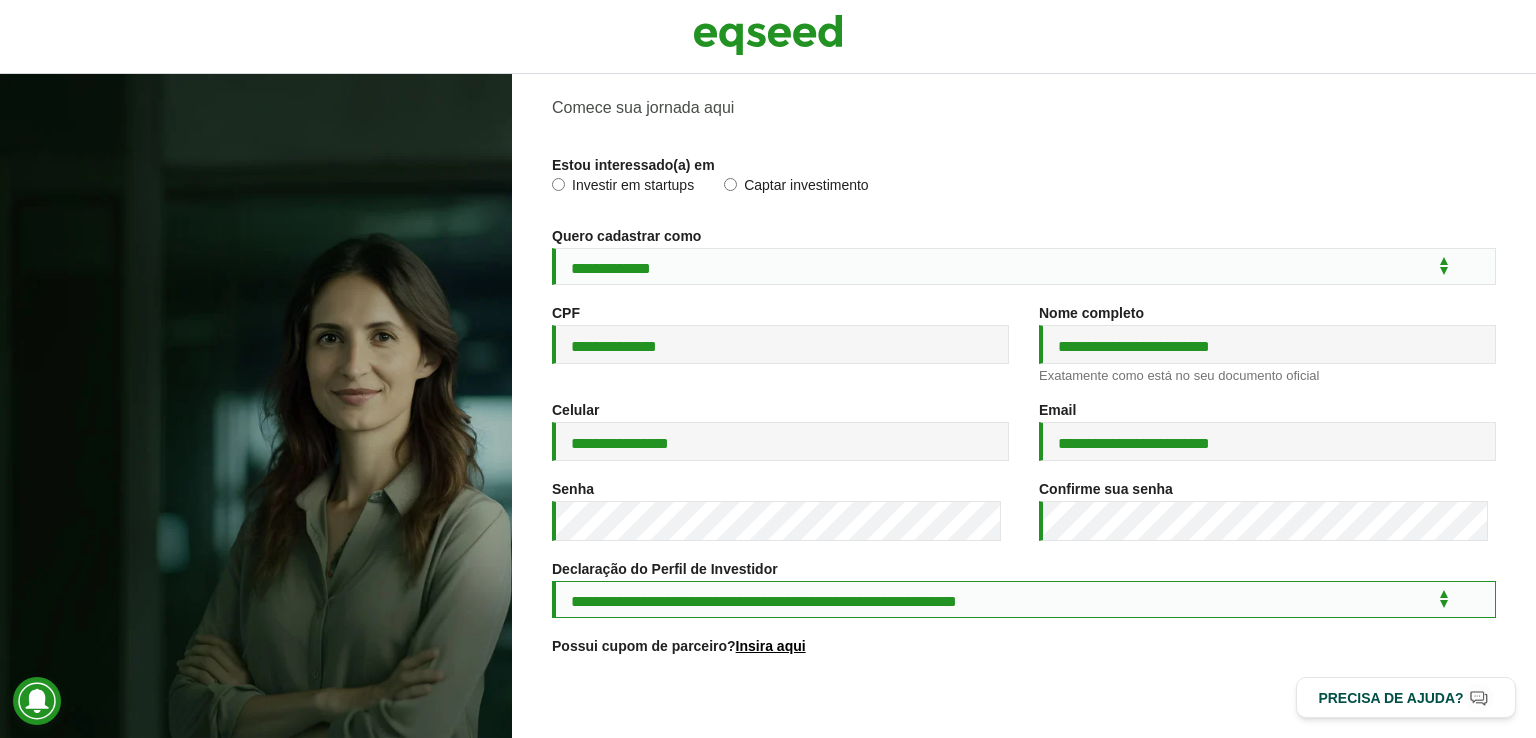 click on "**********" at bounding box center (1024, 599) 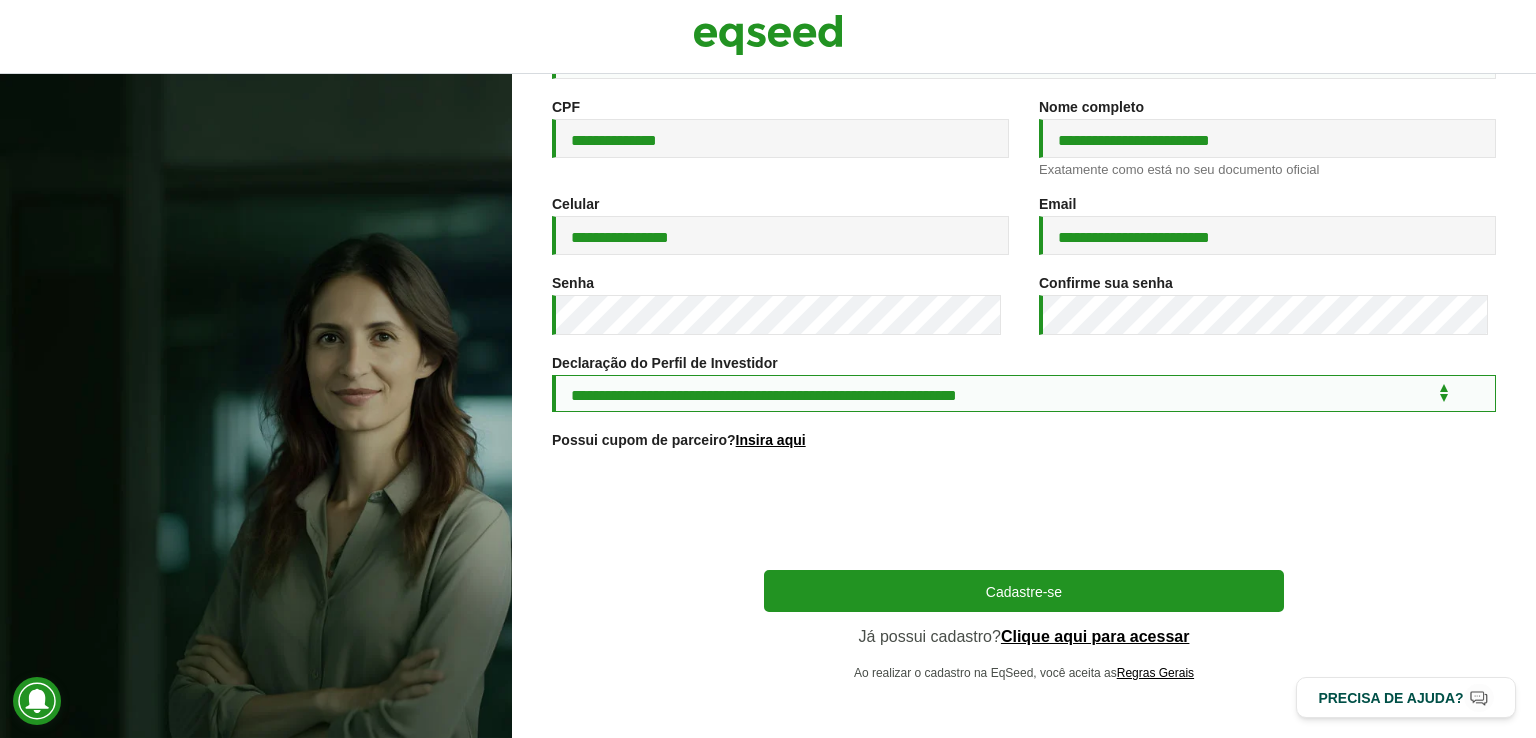 scroll, scrollTop: 289, scrollLeft: 0, axis: vertical 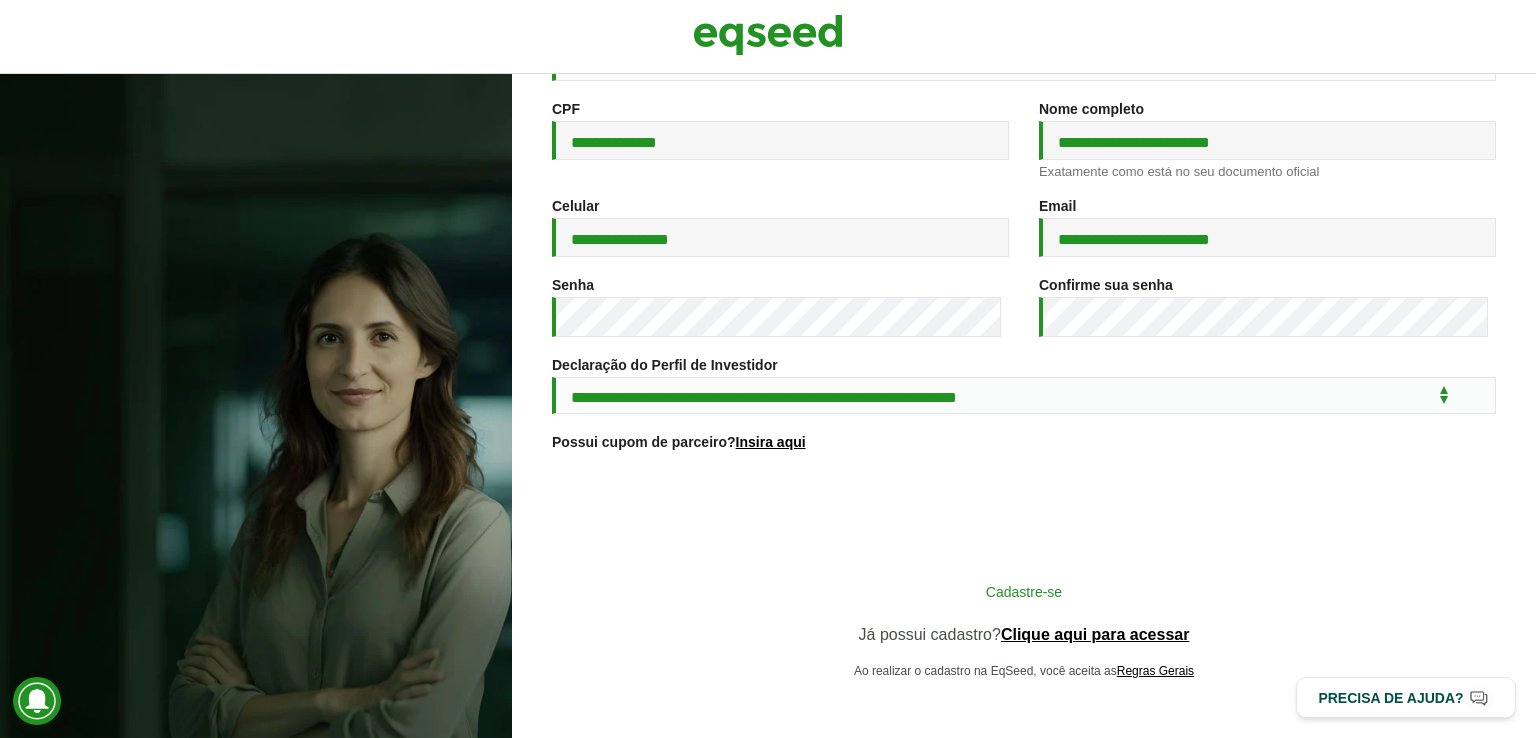 click on "Cadastre-se" at bounding box center (1024, 591) 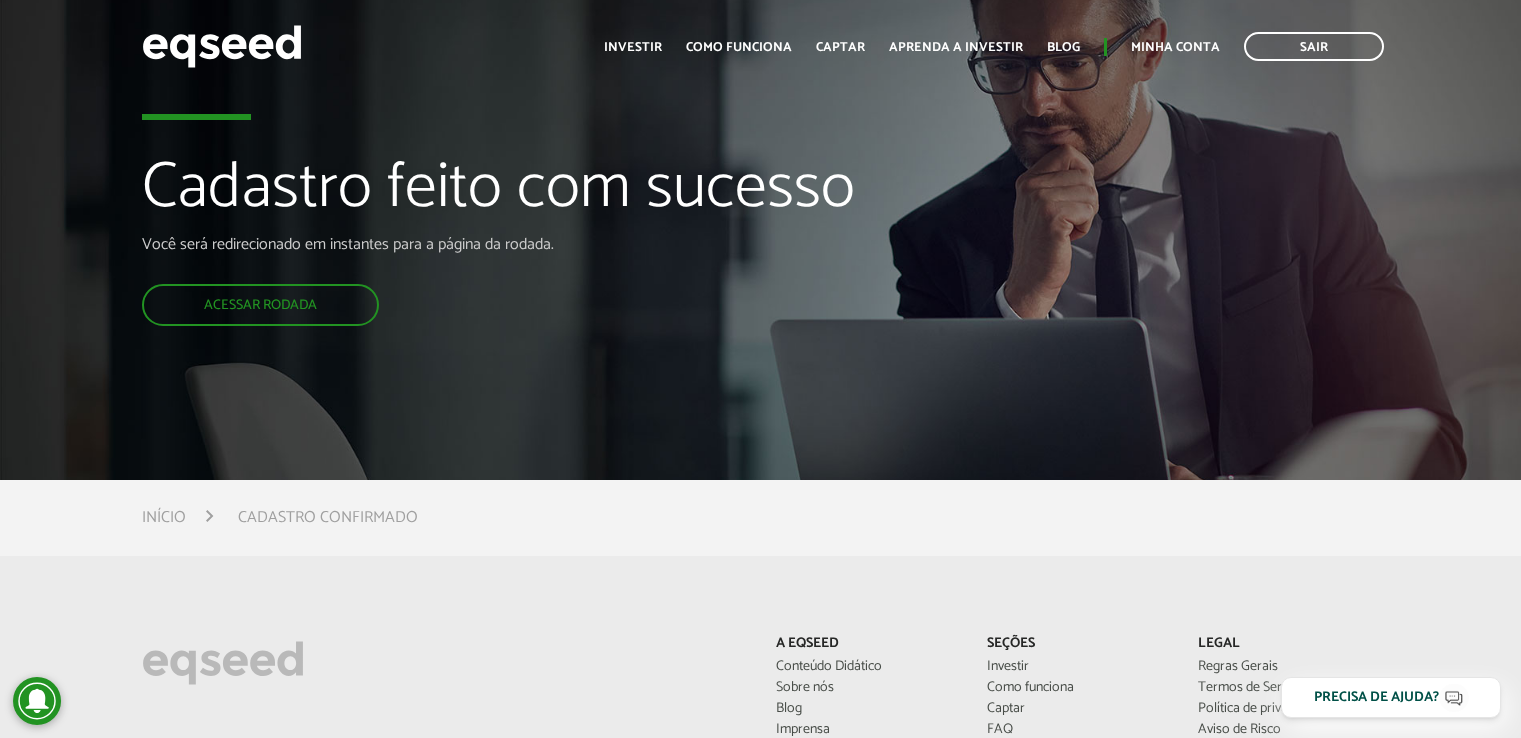 scroll, scrollTop: 0, scrollLeft: 0, axis: both 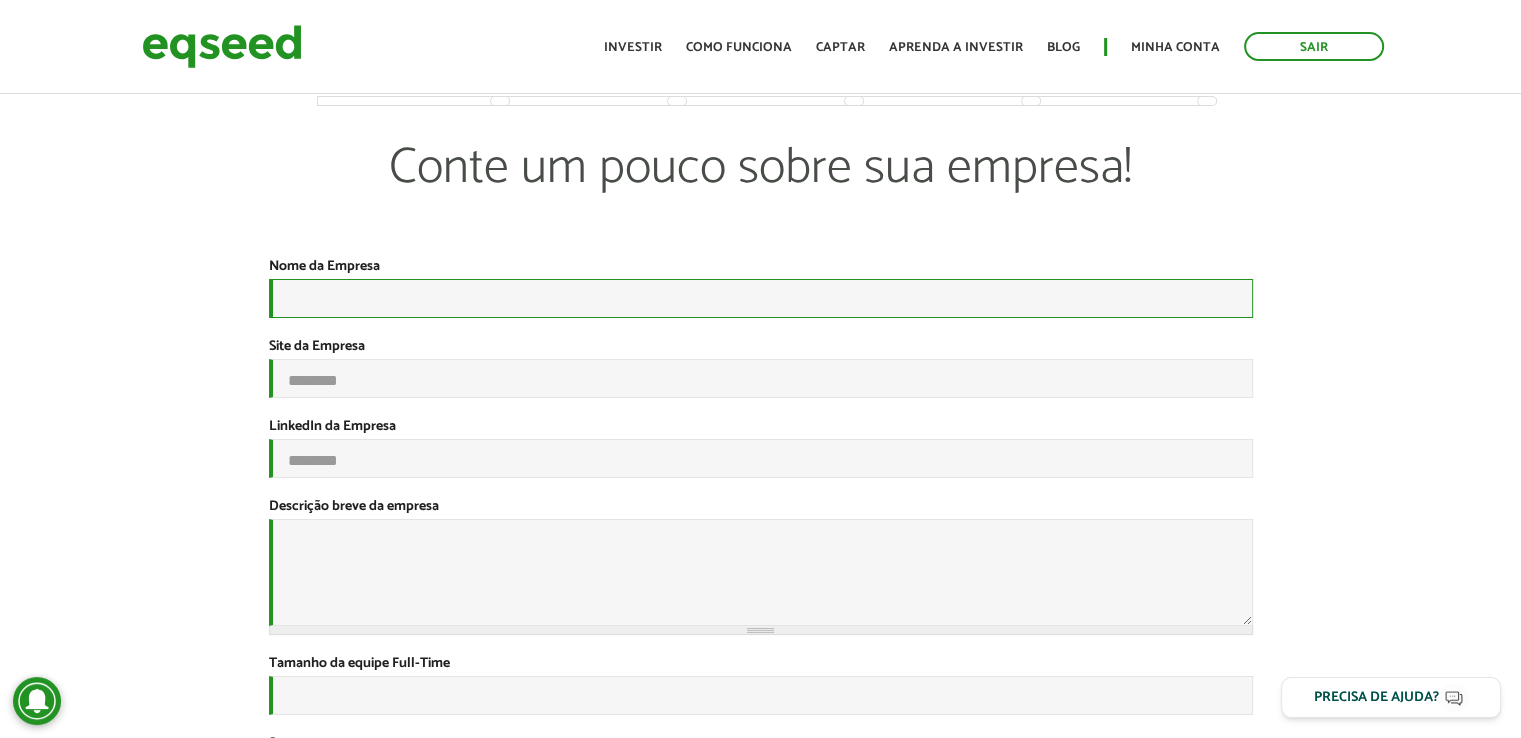 click on "Nome da Empresa  *" at bounding box center (761, 298) 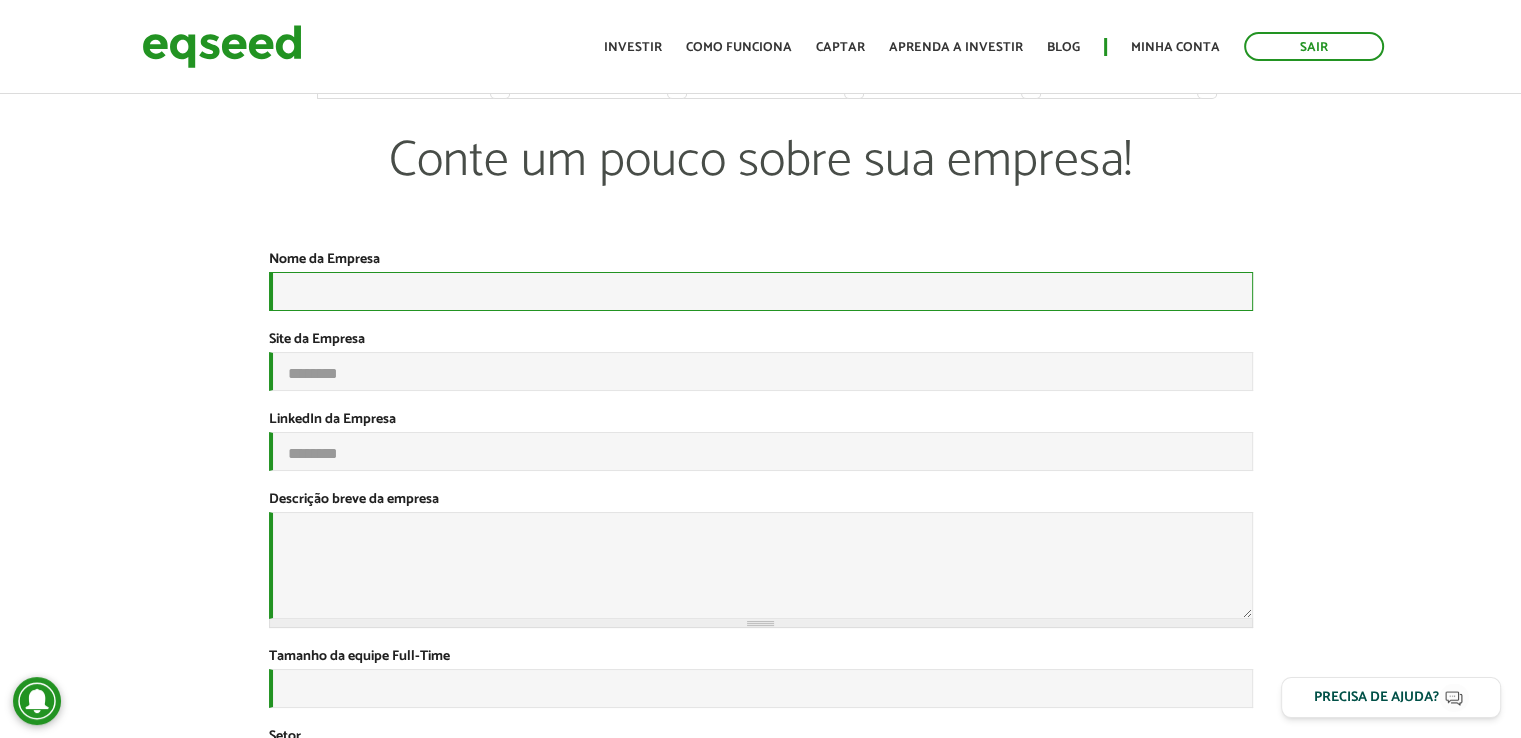 scroll, scrollTop: 0, scrollLeft: 0, axis: both 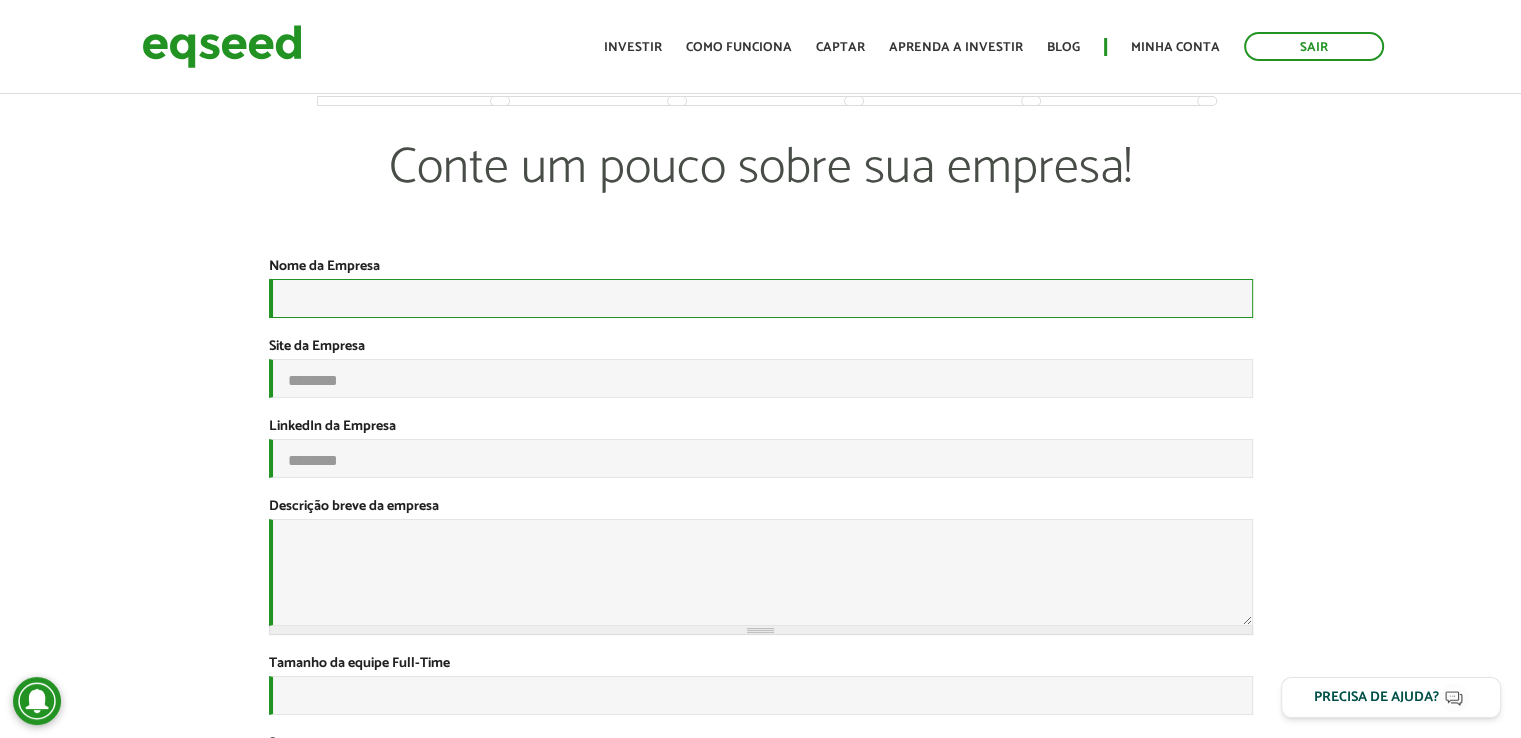 click on "Nome da Empresa  *" at bounding box center (761, 298) 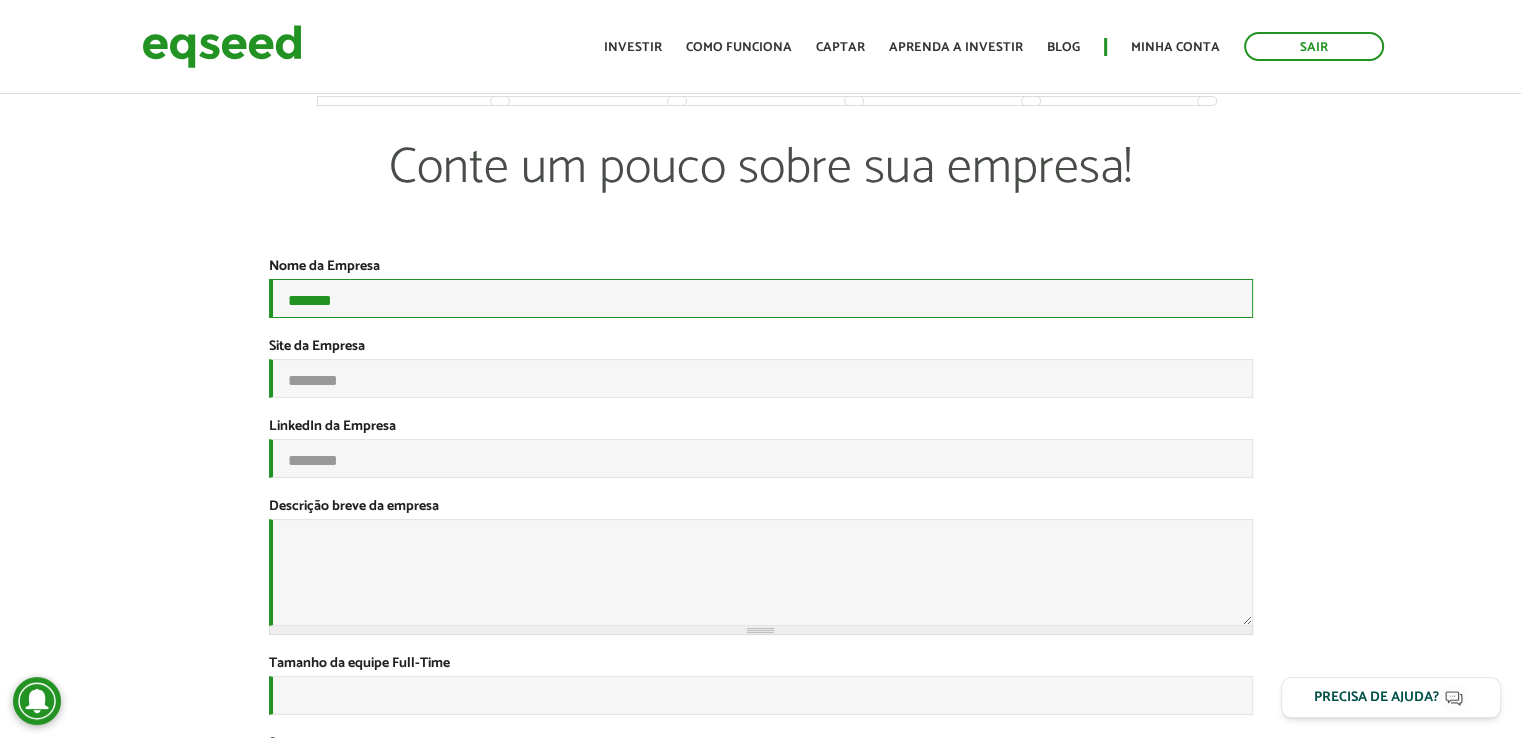 type on "*******" 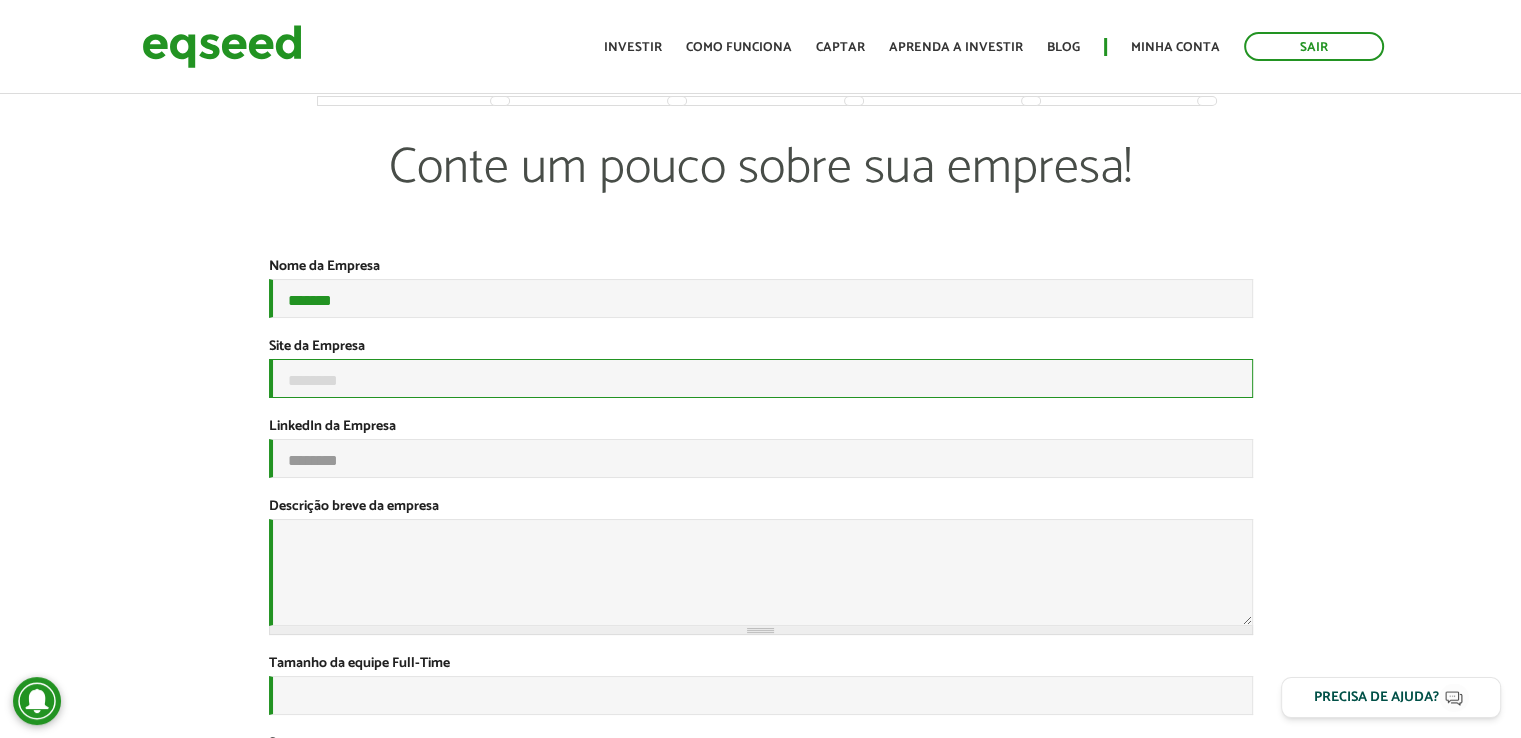 click on "Site da Empresa" at bounding box center [761, 378] 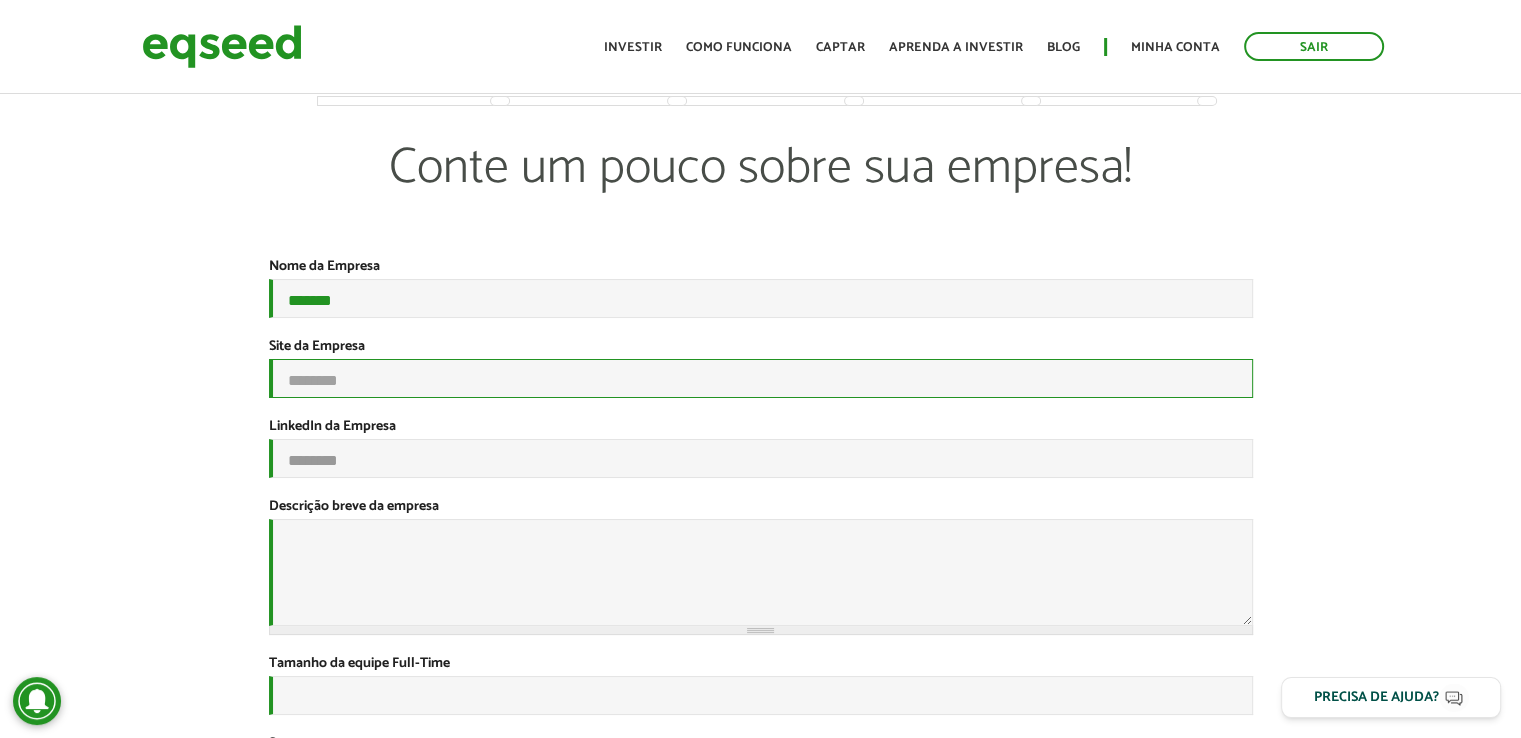 paste on "**********" 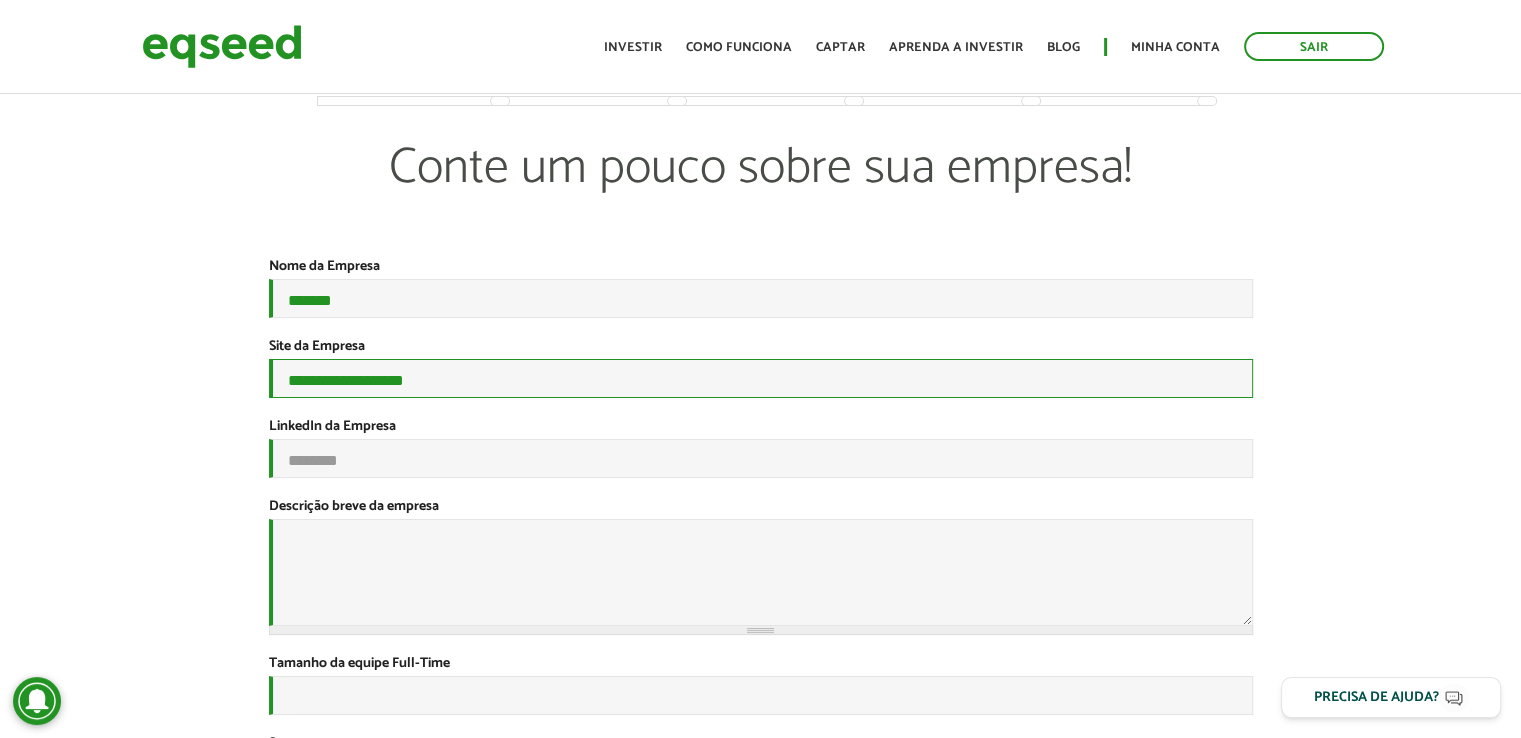 type on "**********" 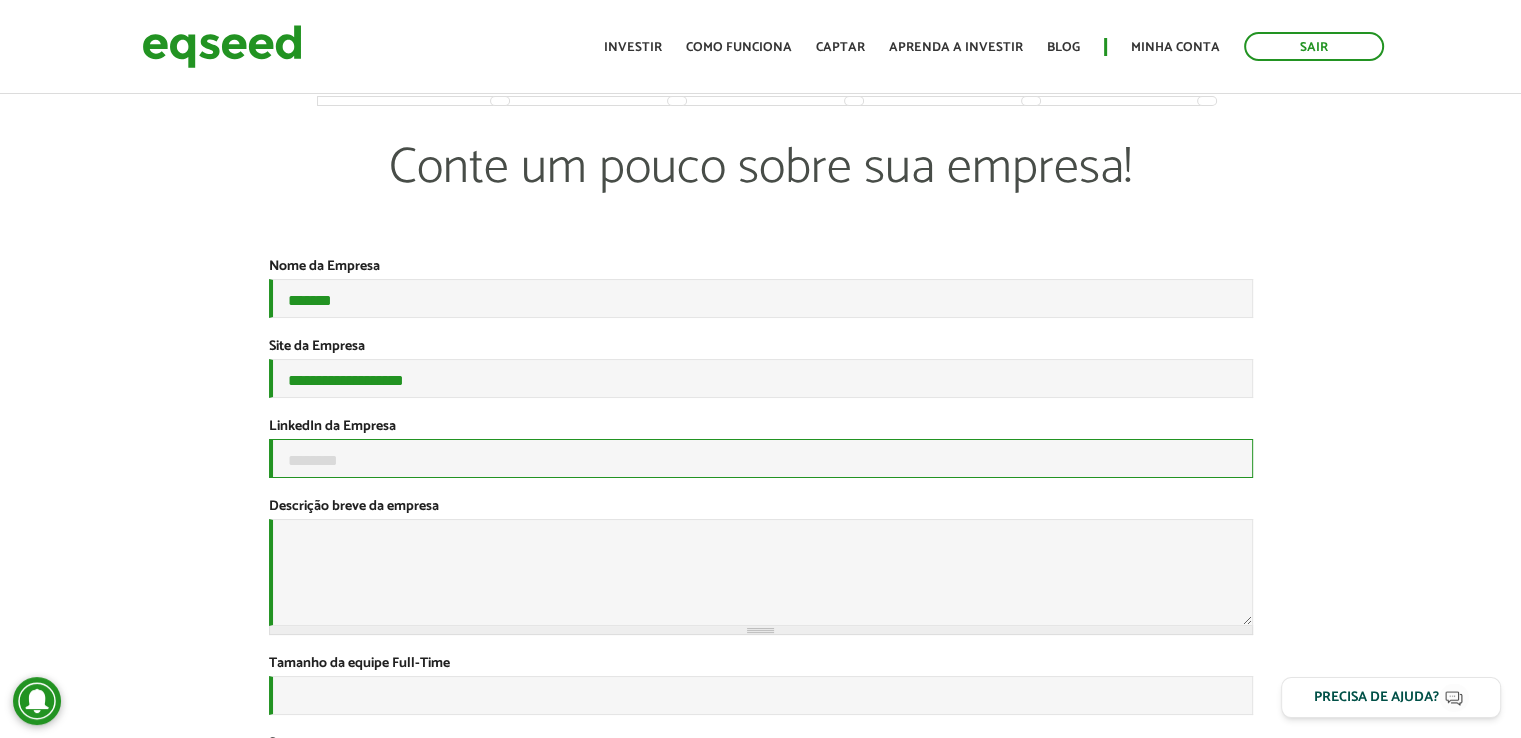 click on "LinkedIn da Empresa" at bounding box center (761, 458) 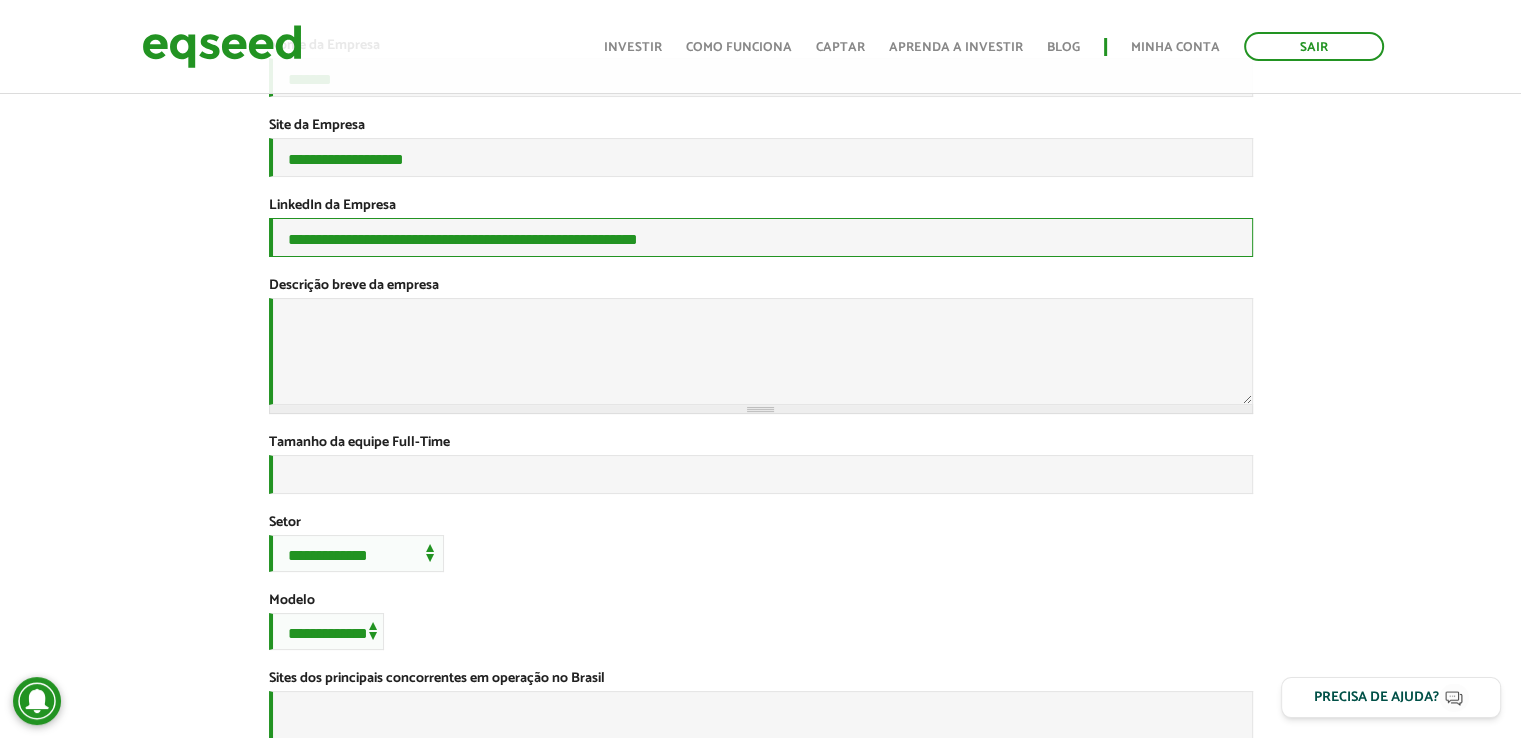 scroll, scrollTop: 222, scrollLeft: 0, axis: vertical 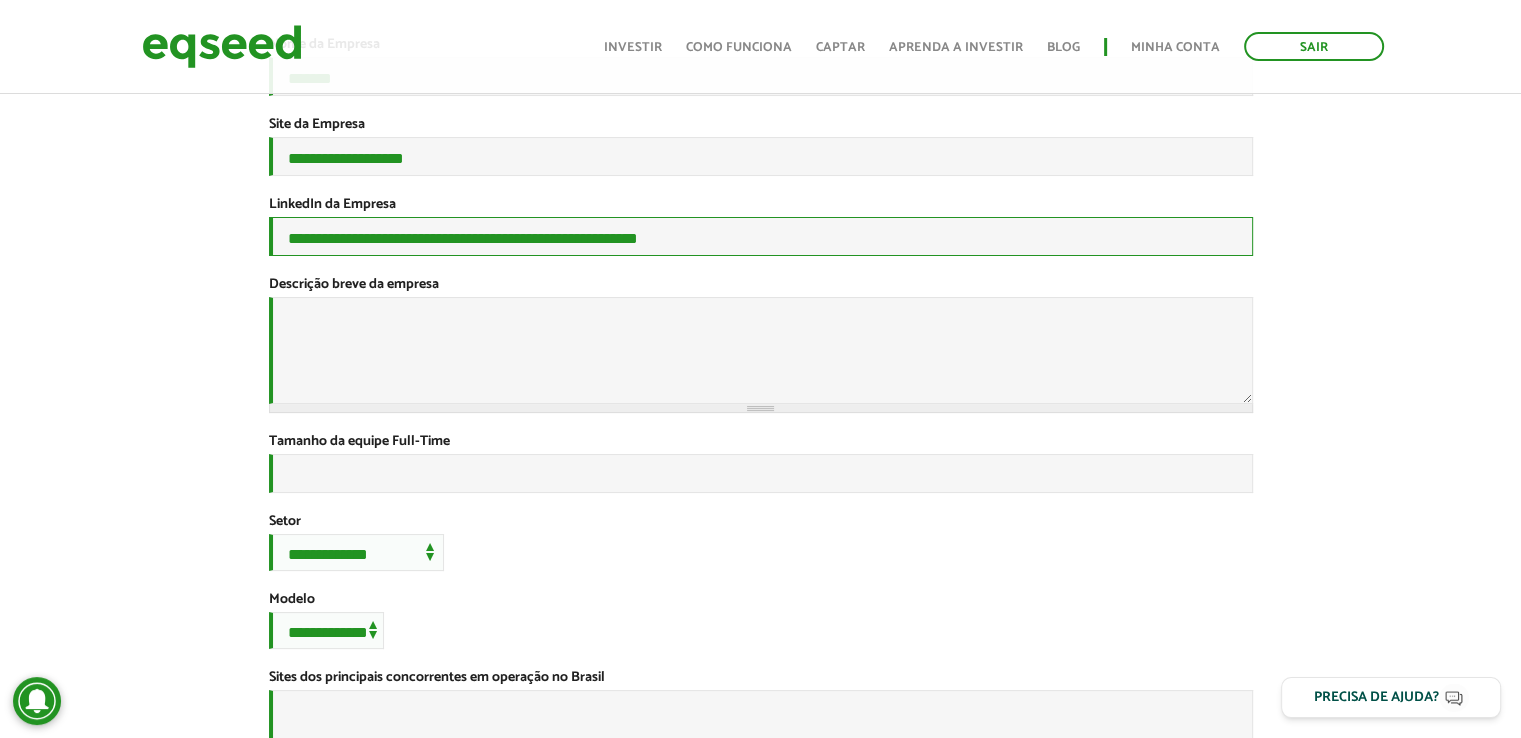 drag, startPoint x: 727, startPoint y: 257, endPoint x: 572, endPoint y: 262, distance: 155.08063 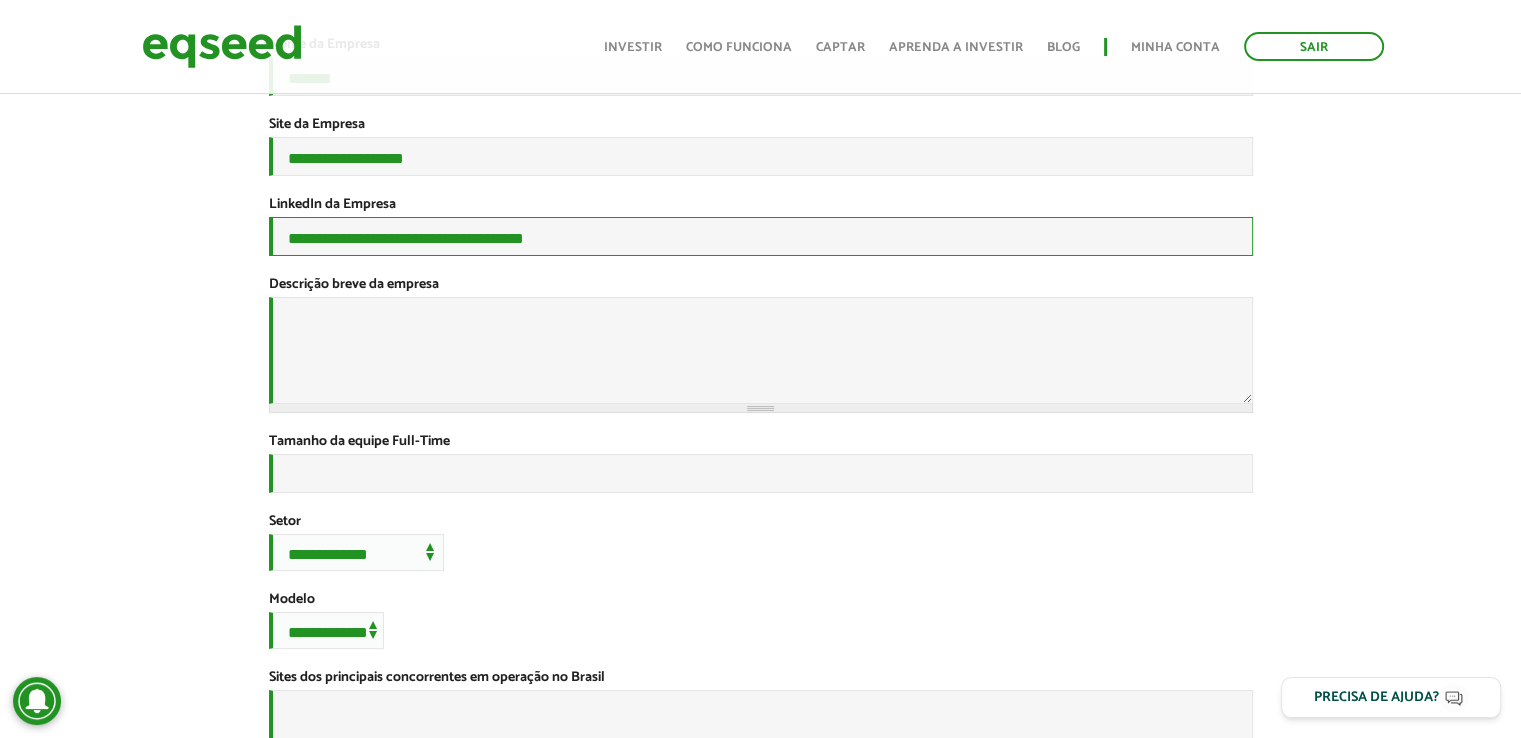 type on "**********" 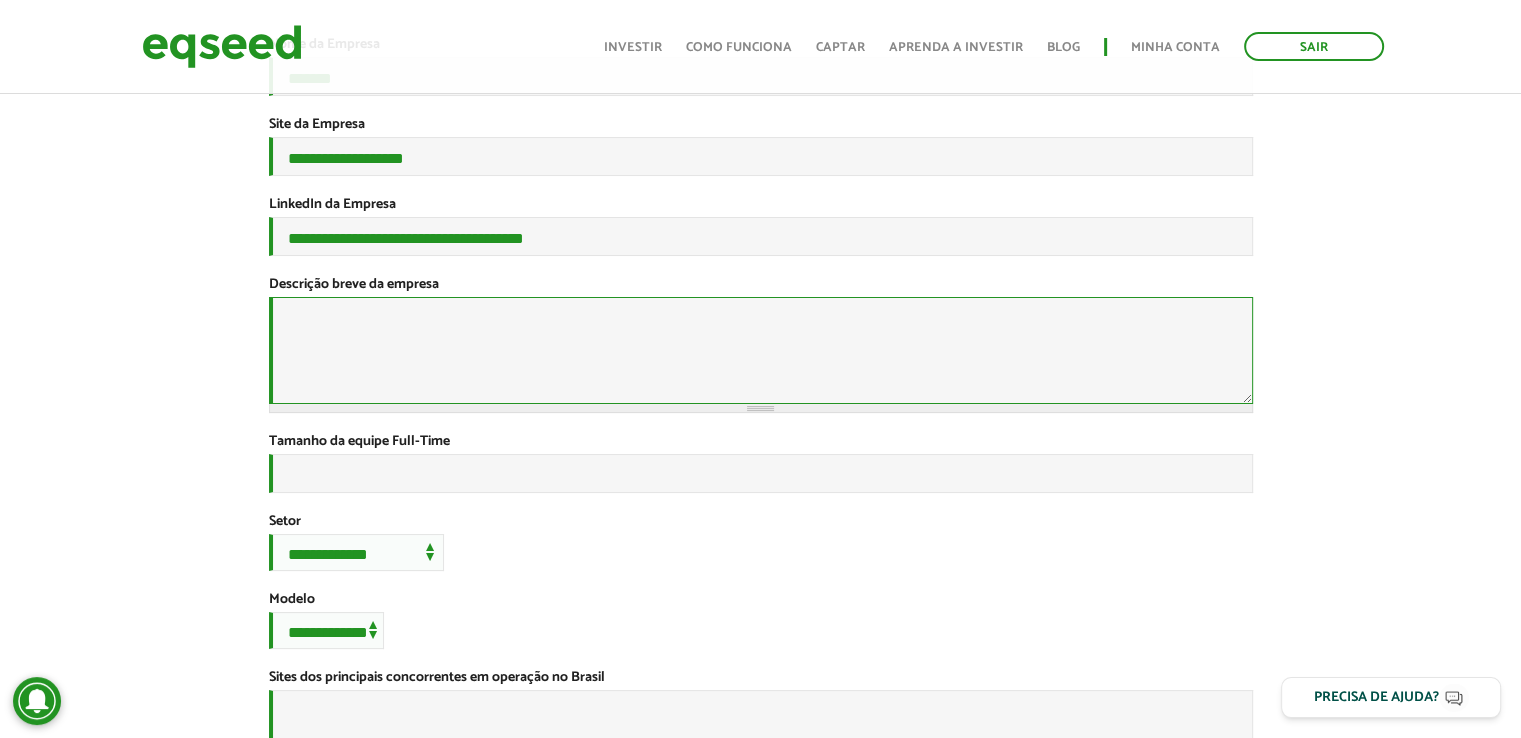 click on "Descrição breve da empresa  *" at bounding box center [761, 350] 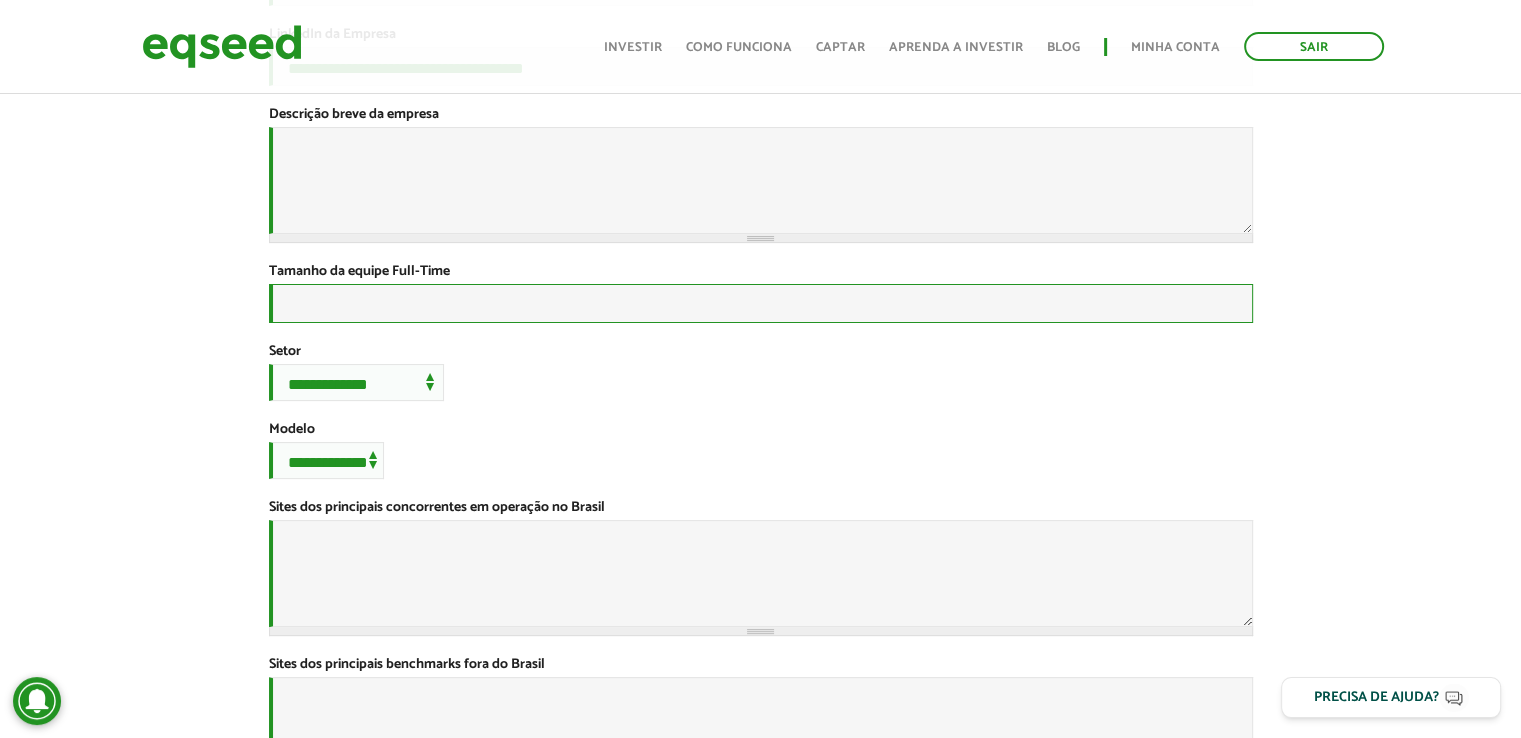 scroll, scrollTop: 392, scrollLeft: 0, axis: vertical 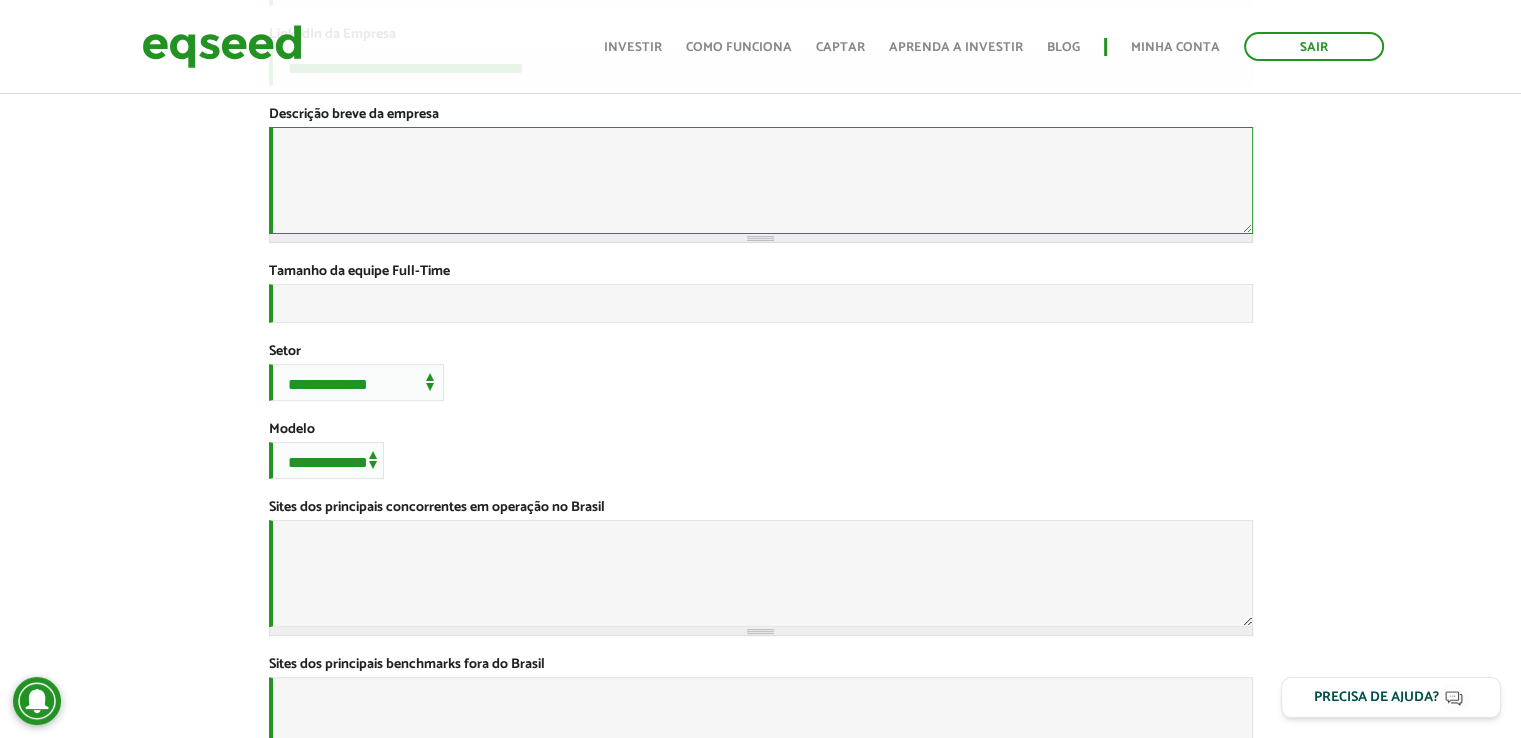 click on "Descrição breve da empresa  *" at bounding box center [761, 180] 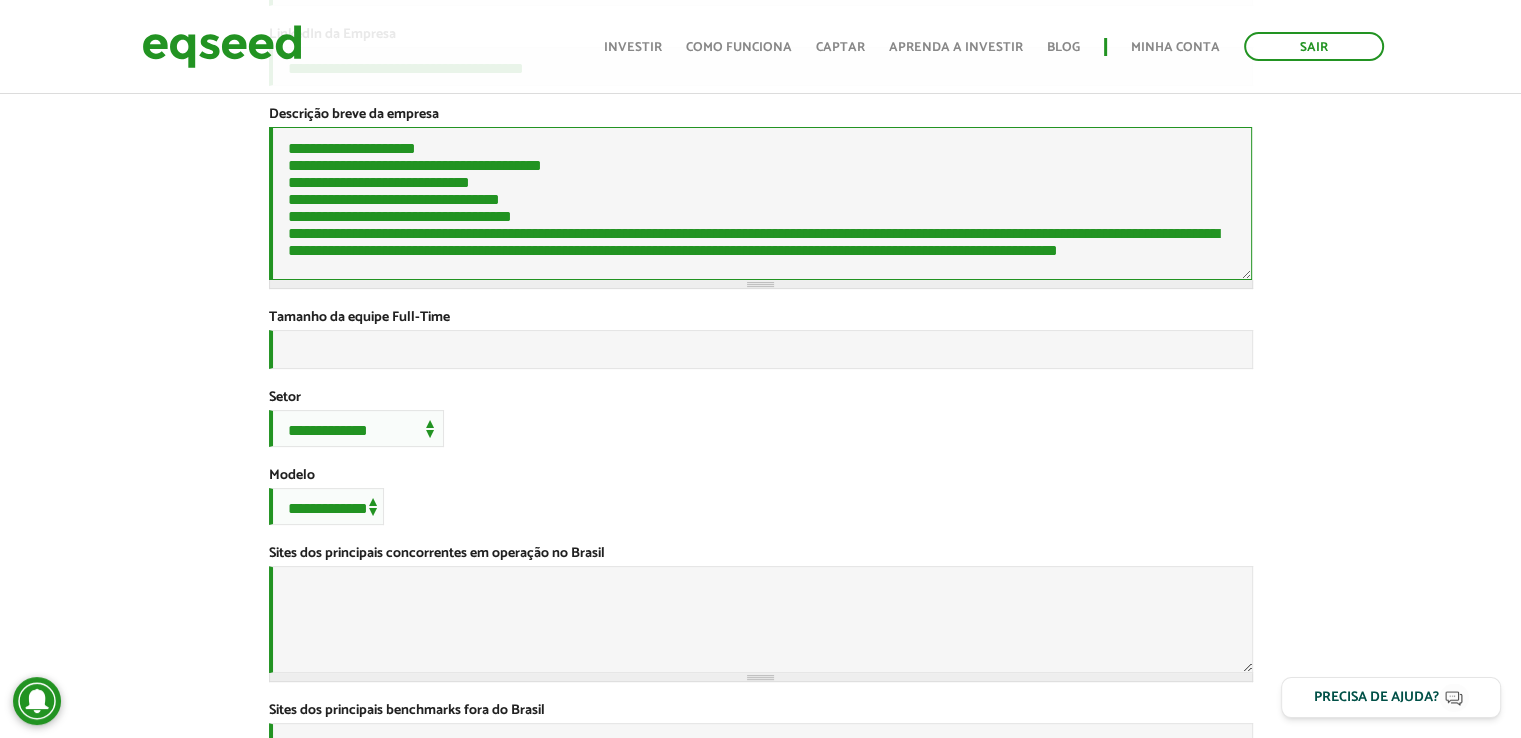 scroll, scrollTop: 79, scrollLeft: 0, axis: vertical 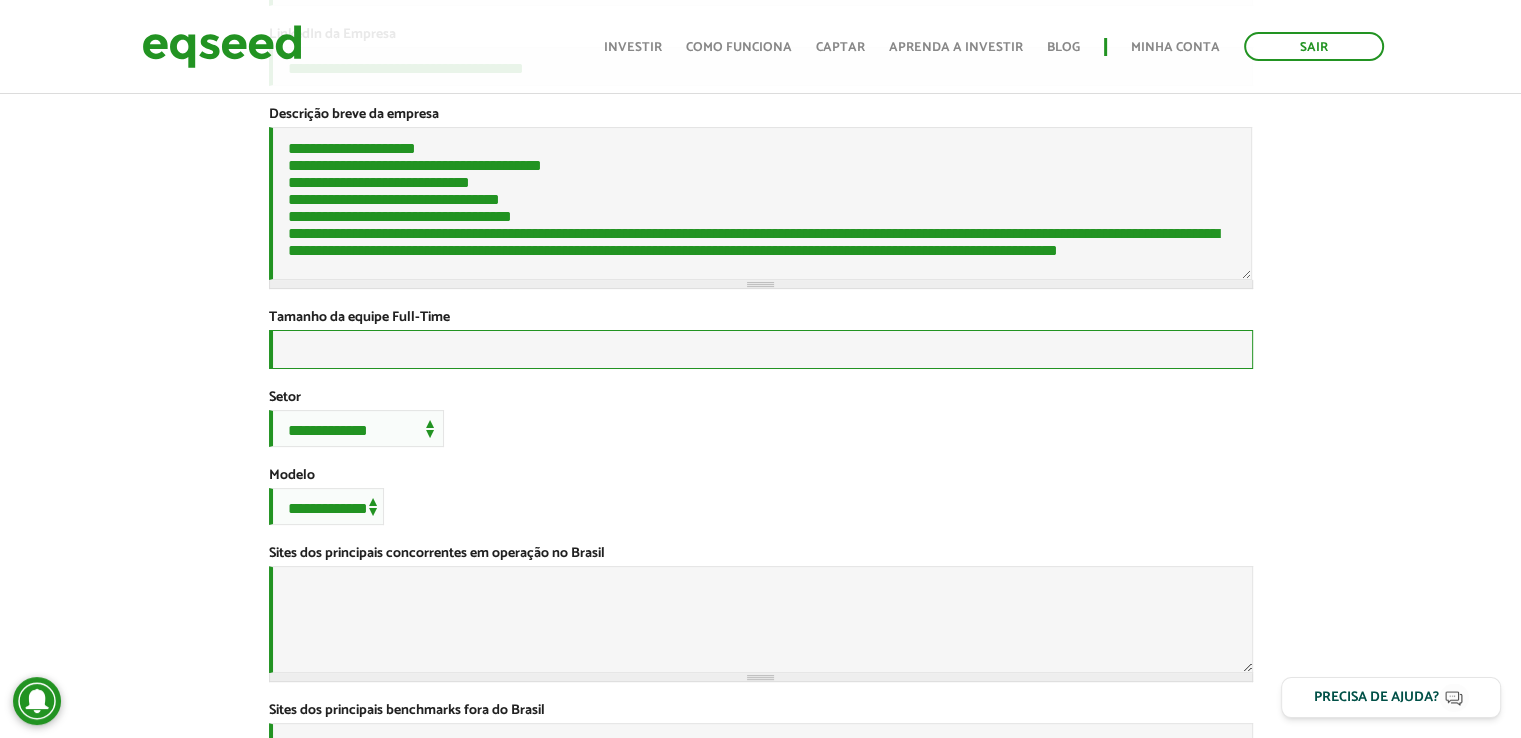 click on "Tamanho da equipe Full-Time  *" at bounding box center [761, 349] 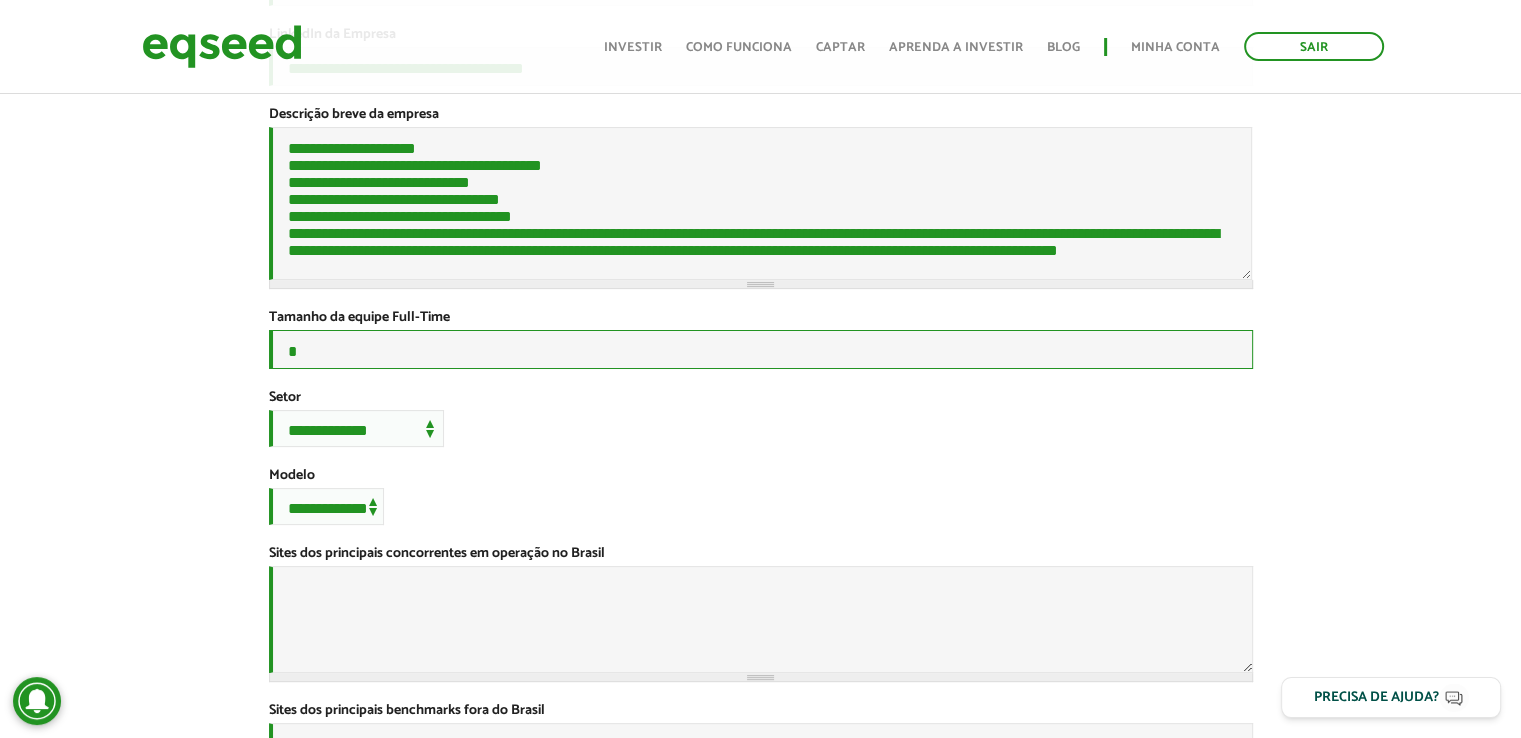 type on "*" 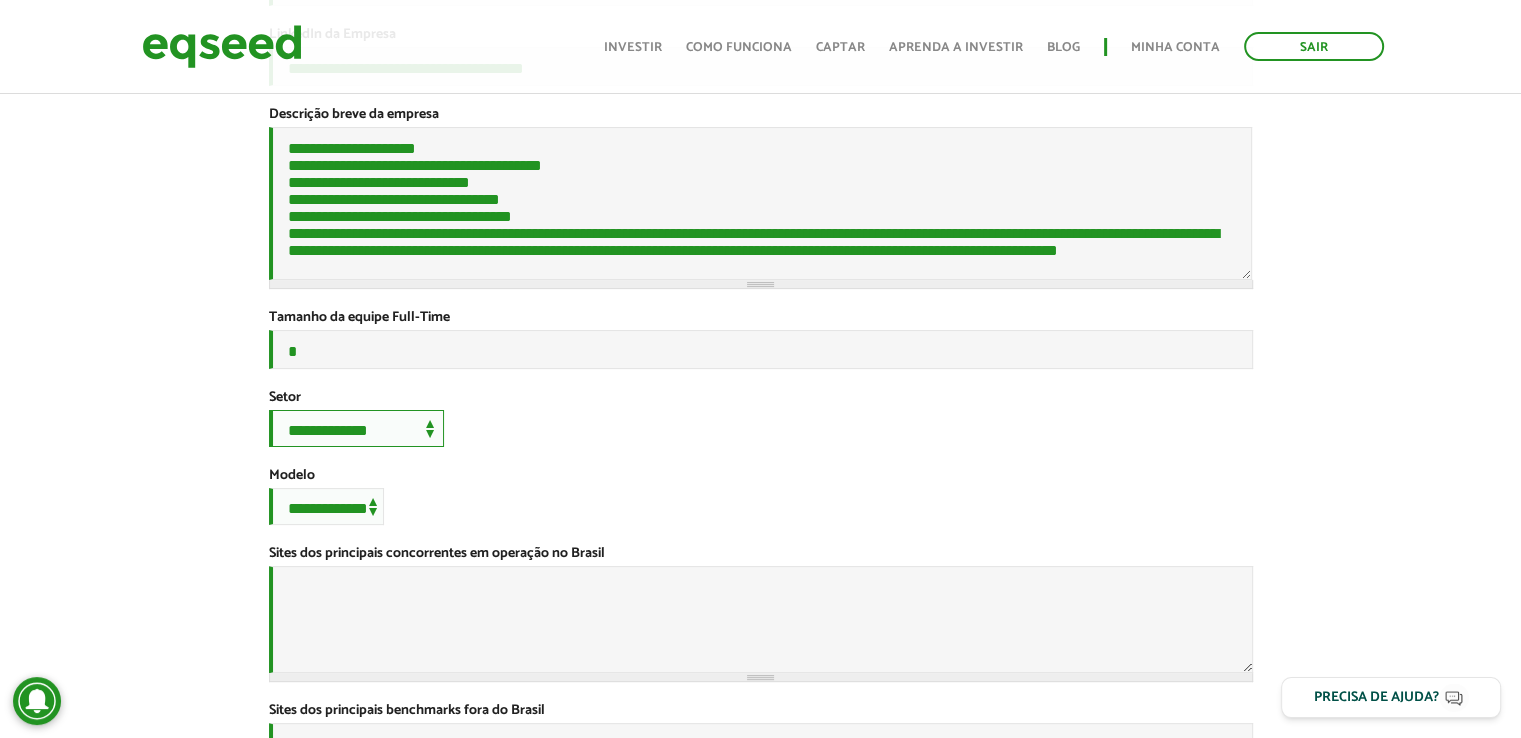 click on "**********" at bounding box center [356, 428] 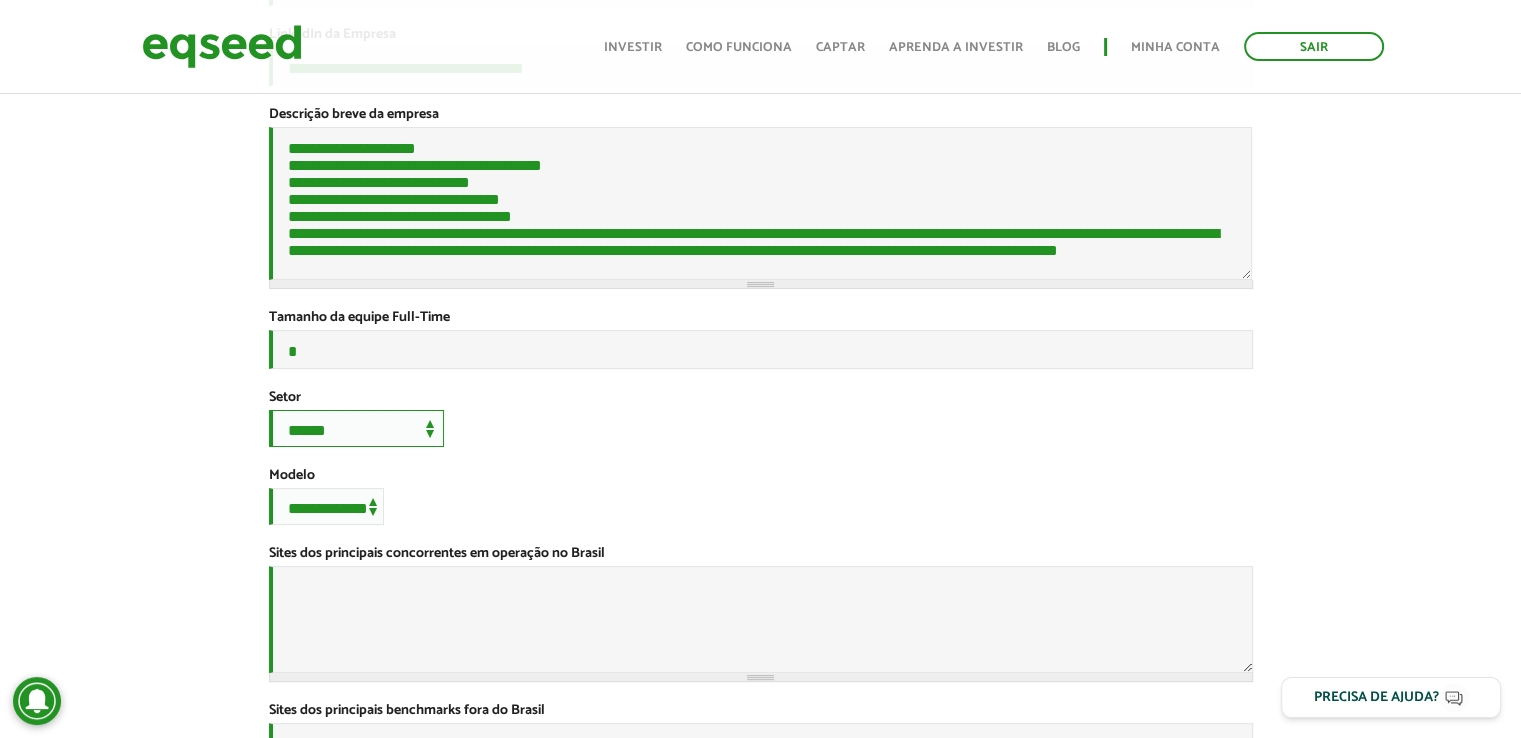 click on "**********" at bounding box center [356, 428] 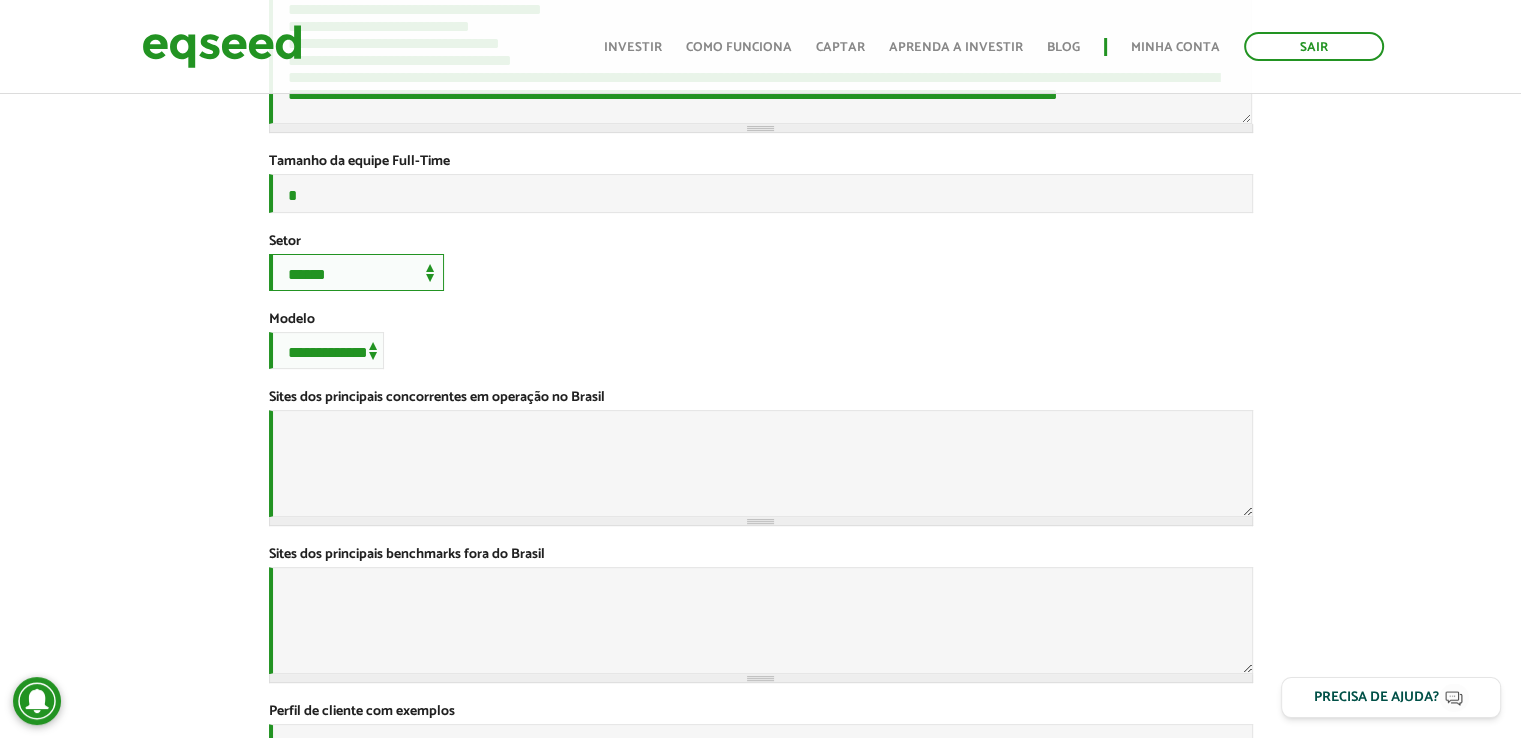 scroll, scrollTop: 620, scrollLeft: 0, axis: vertical 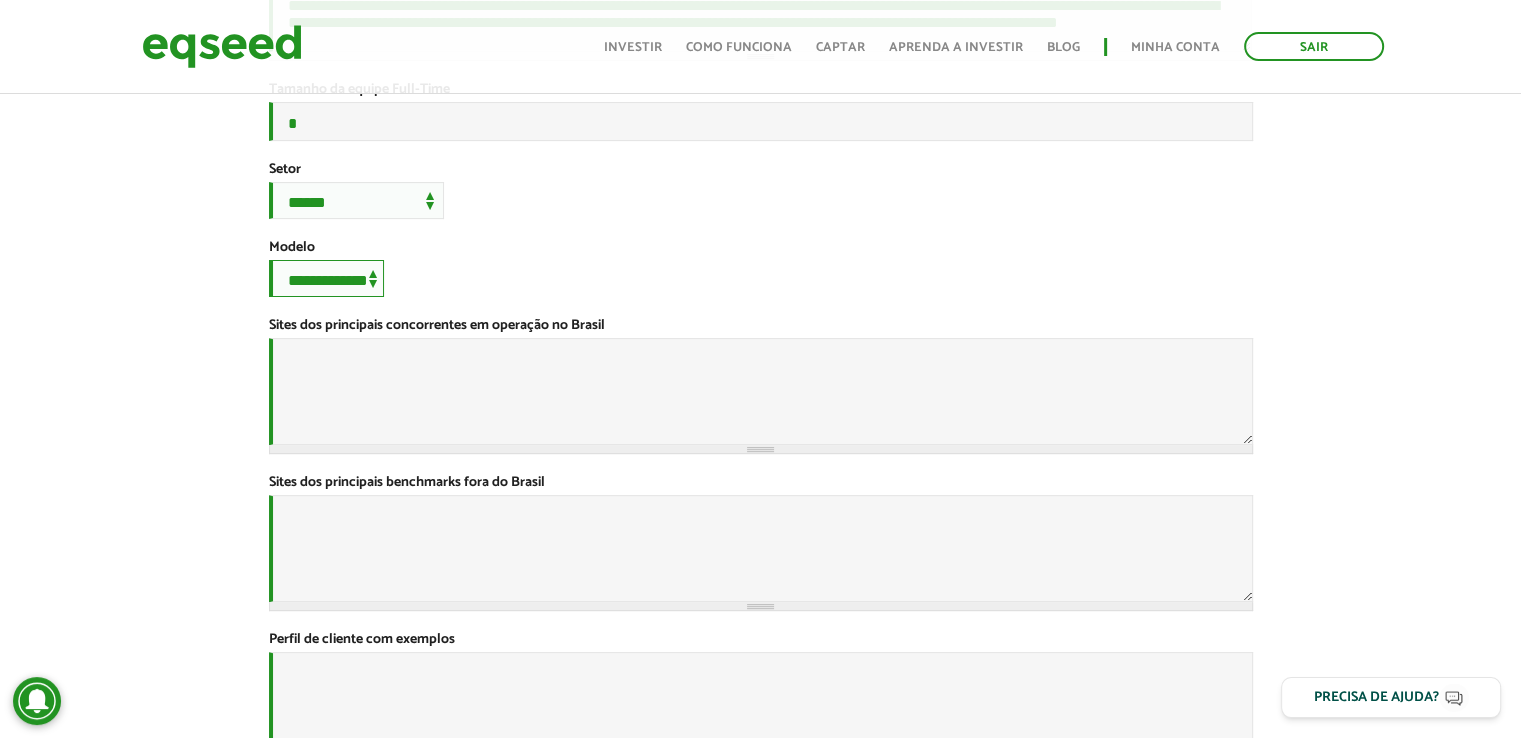 click on "**********" at bounding box center [326, 278] 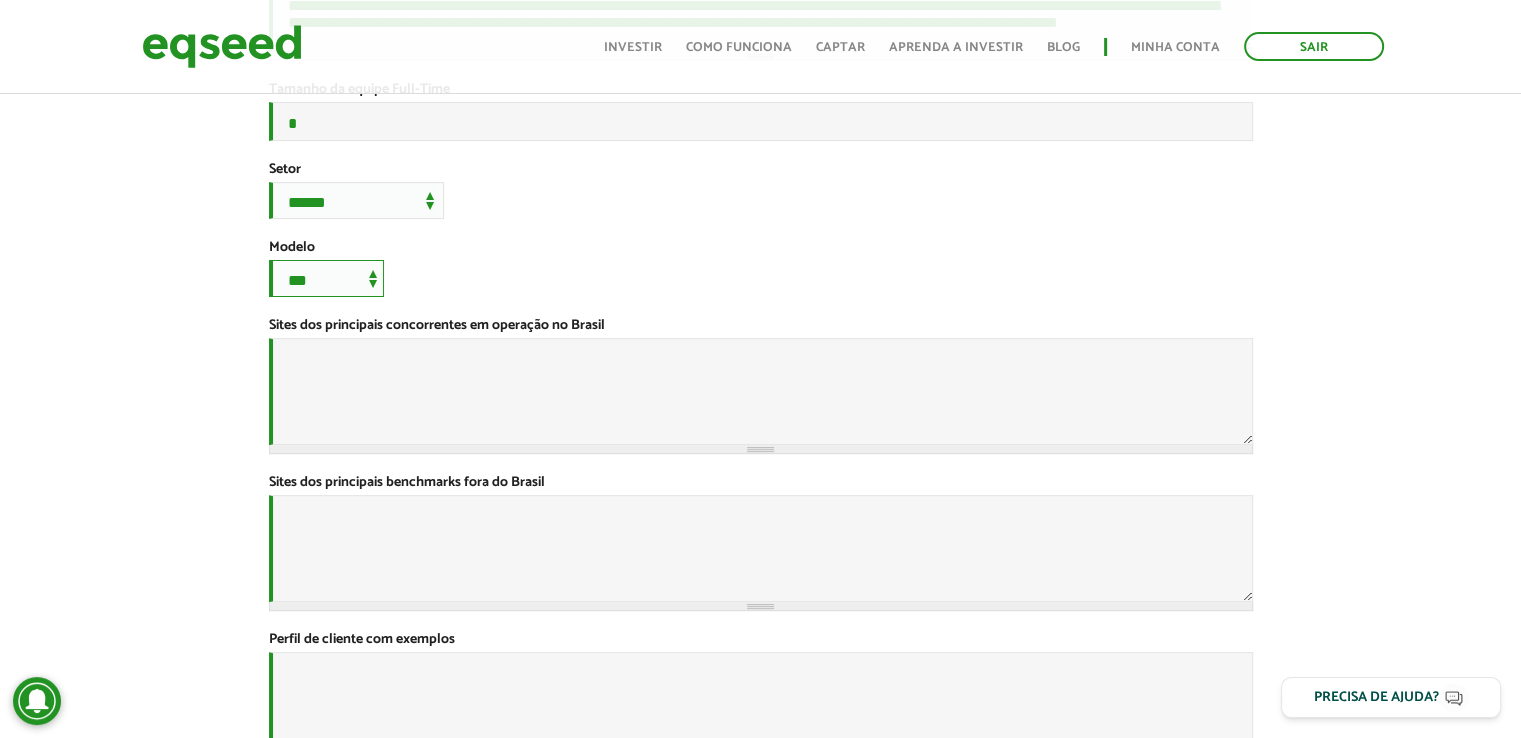 click on "**********" at bounding box center [326, 278] 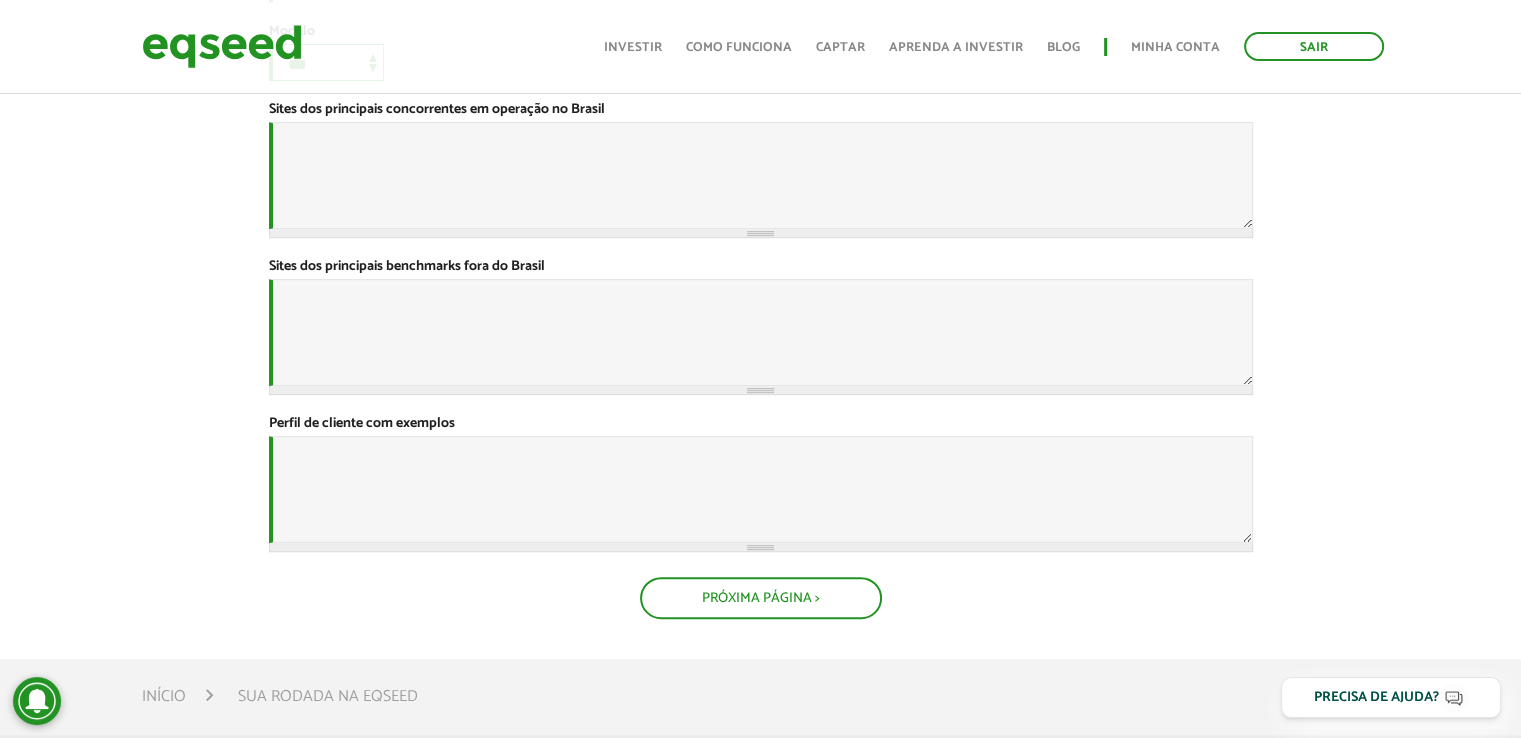 scroll, scrollTop: 837, scrollLeft: 0, axis: vertical 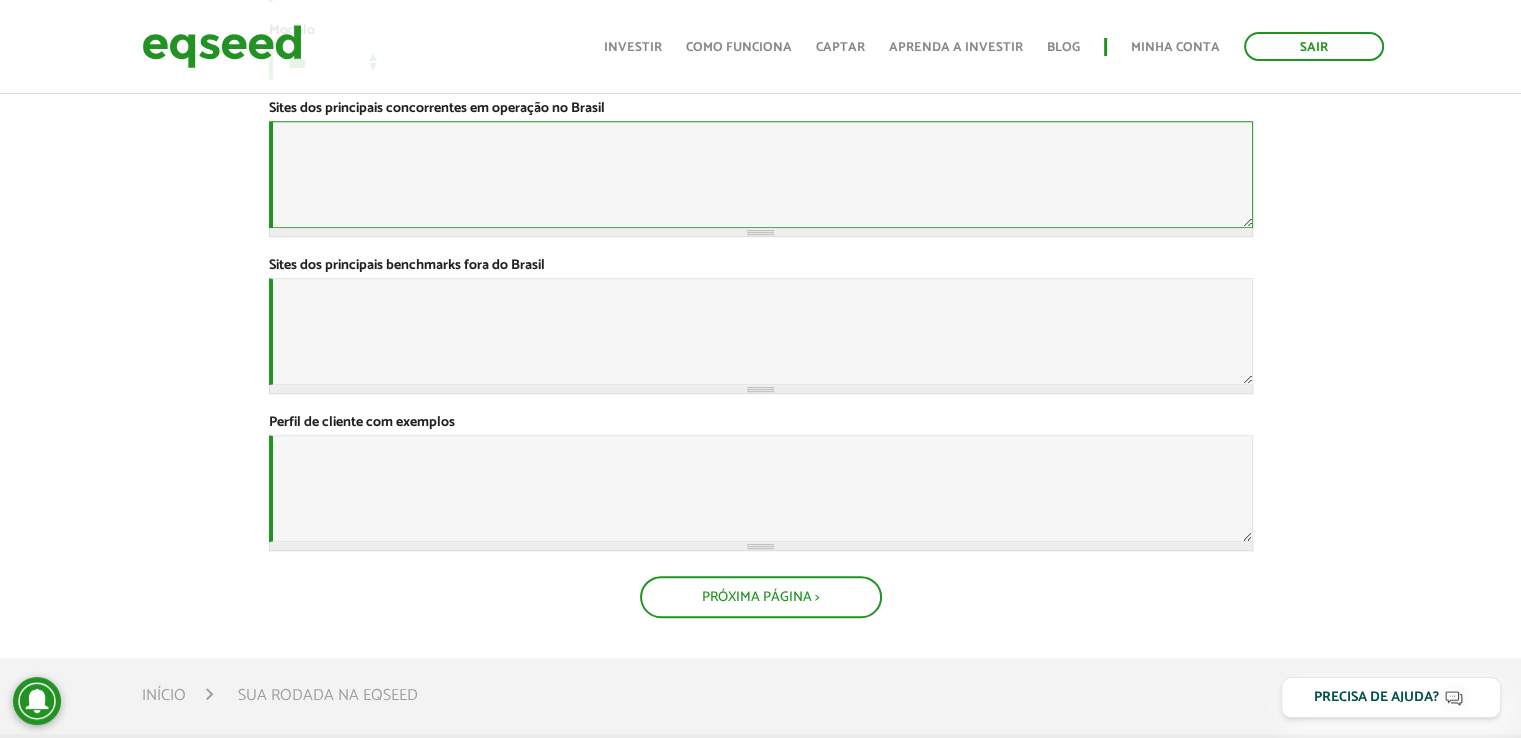 click on "Sites dos principais concorrentes em operação no Brasil  *" at bounding box center [761, 174] 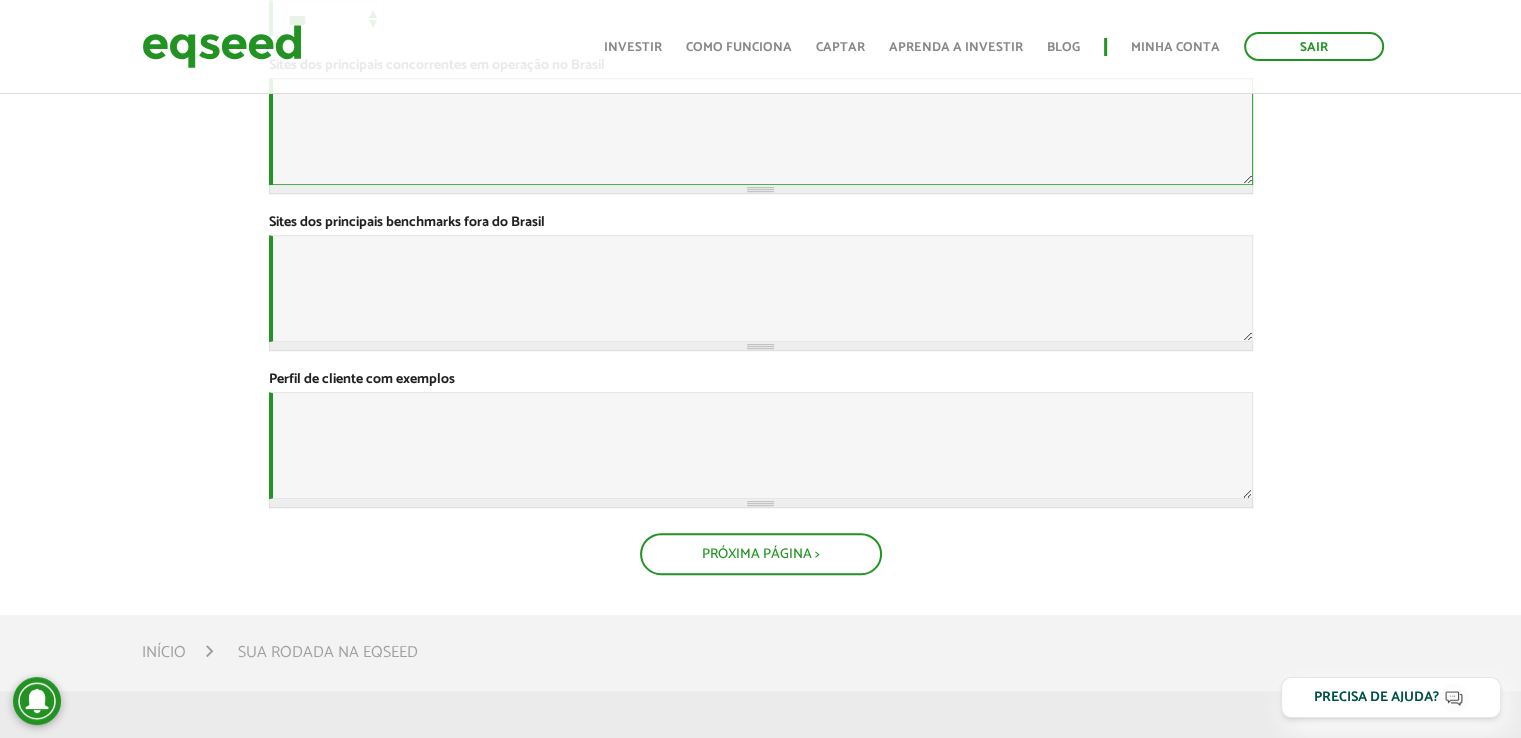 scroll, scrollTop: 878, scrollLeft: 0, axis: vertical 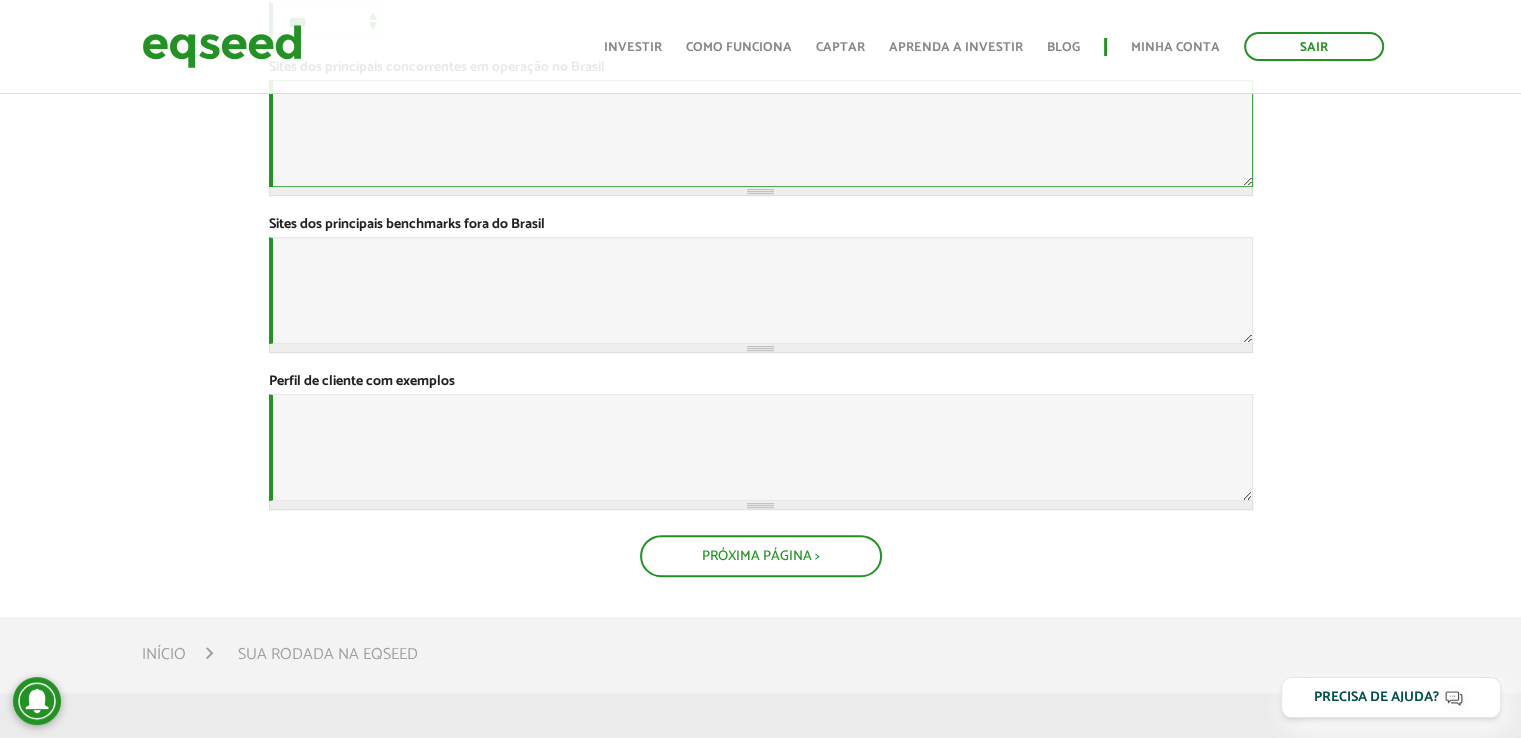 click on "Sites dos principais concorrentes em operação no Brasil  *" at bounding box center (761, 133) 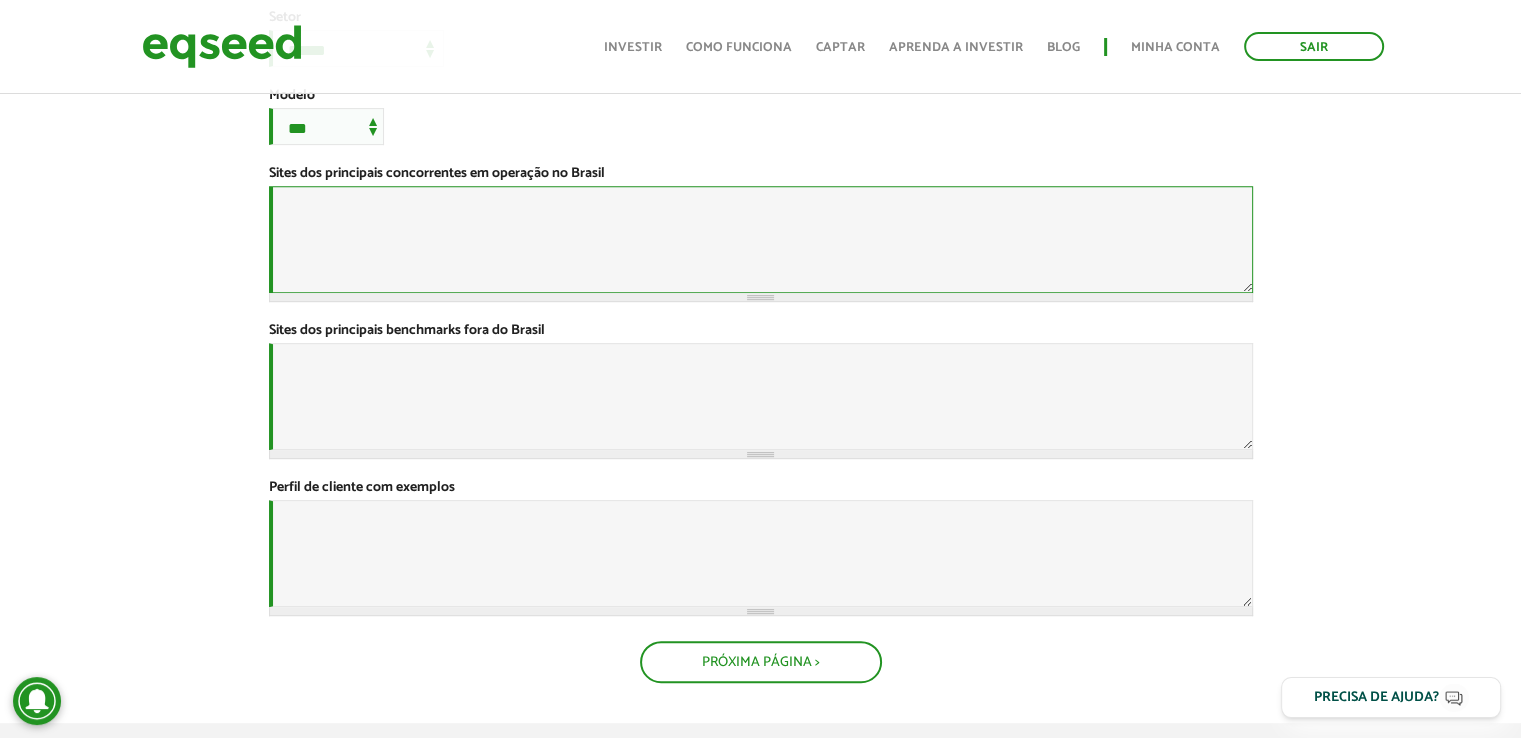 scroll, scrollTop: 771, scrollLeft: 0, axis: vertical 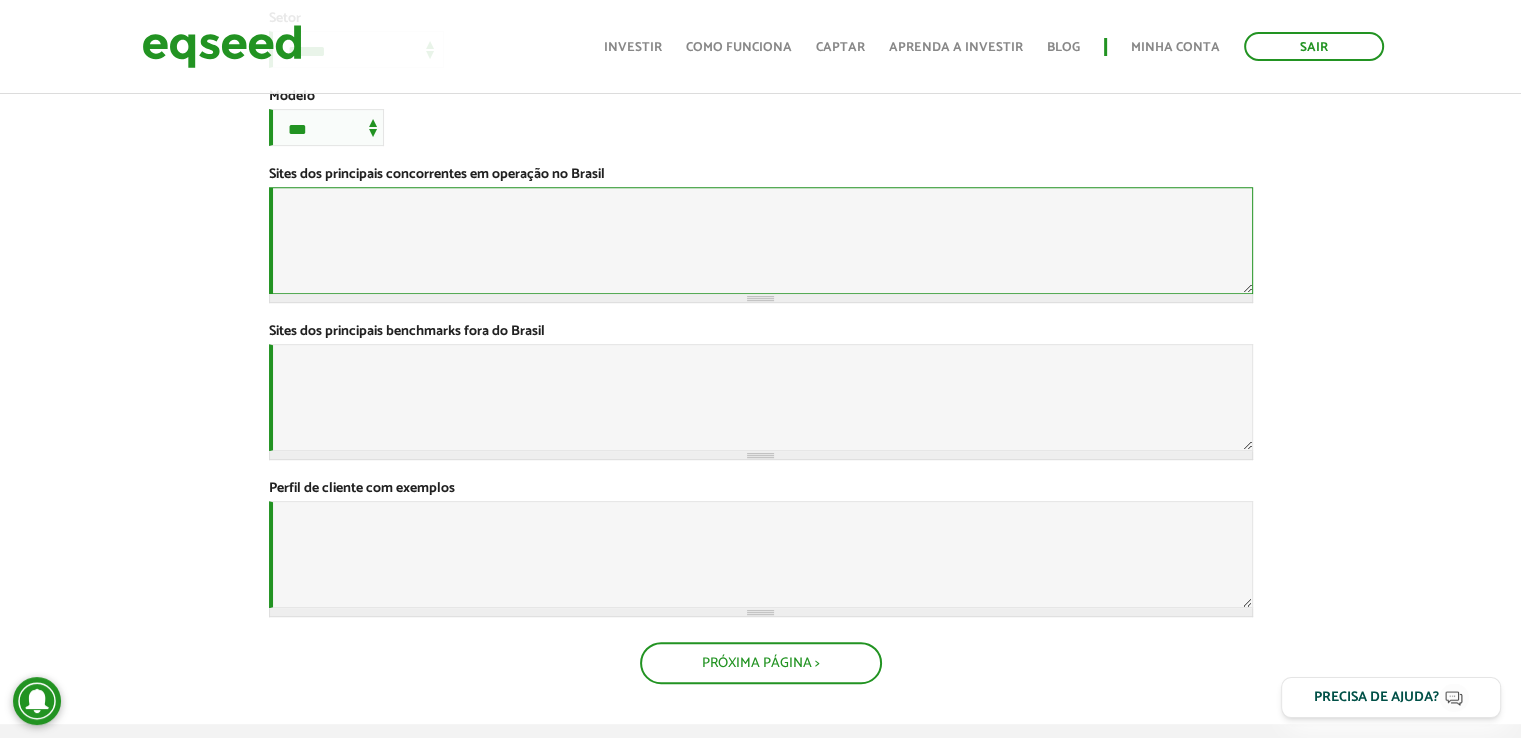 click on "Sites dos principais concorrentes em operação no Brasil  *" at bounding box center (761, 240) 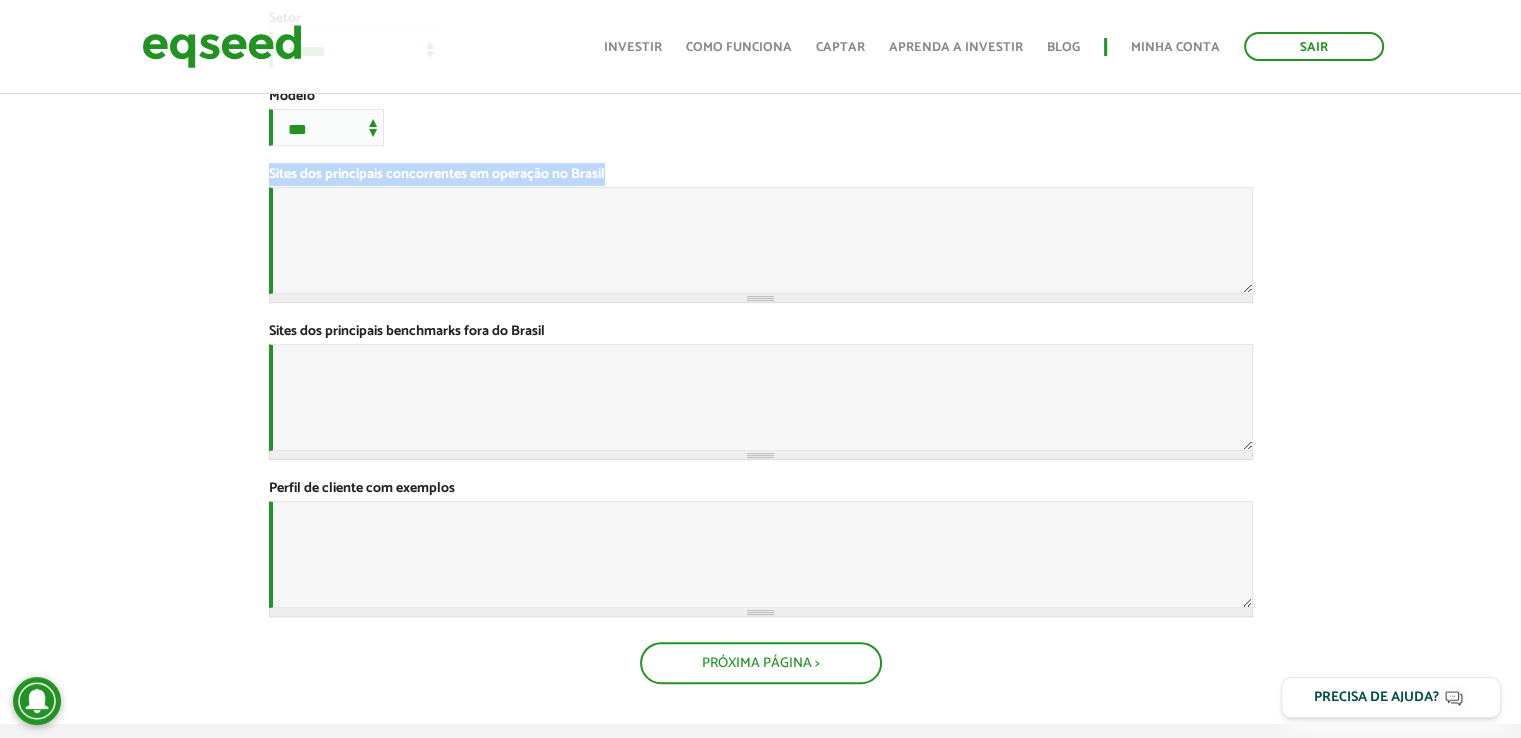 drag, startPoint x: 264, startPoint y: 224, endPoint x: 613, endPoint y: 230, distance: 349.05157 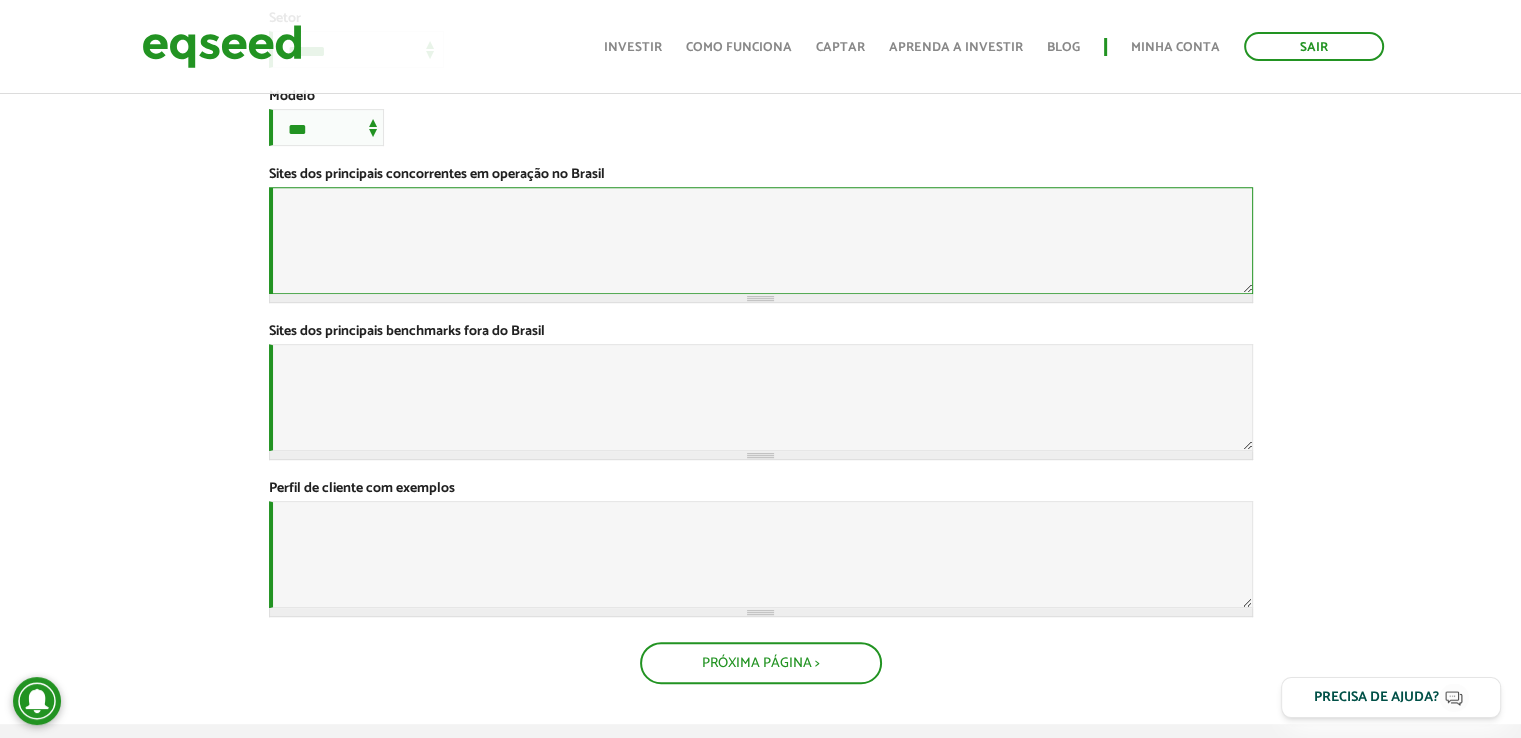 click on "Sites dos principais concorrentes em operação no Brasil  *" at bounding box center (761, 240) 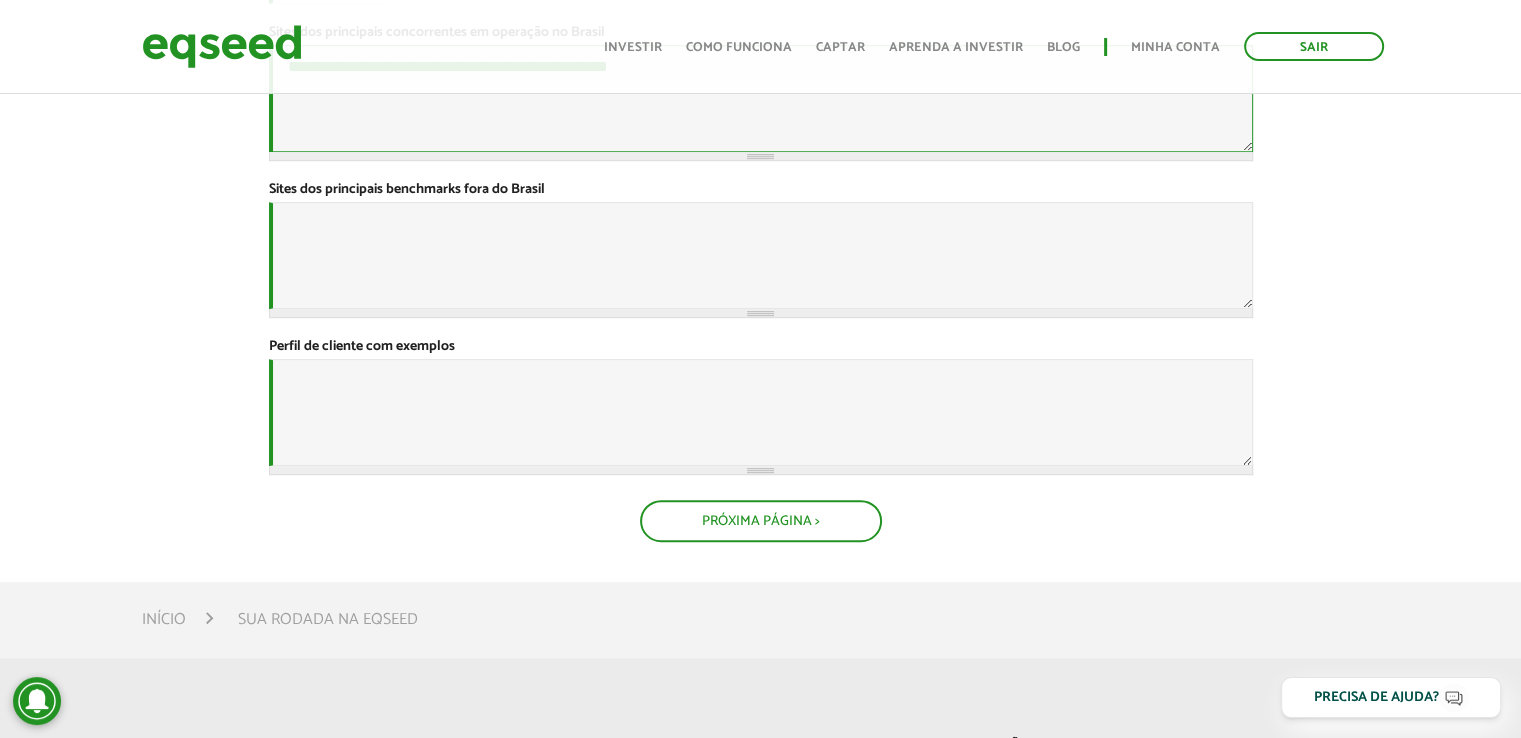 scroll, scrollTop: 946, scrollLeft: 0, axis: vertical 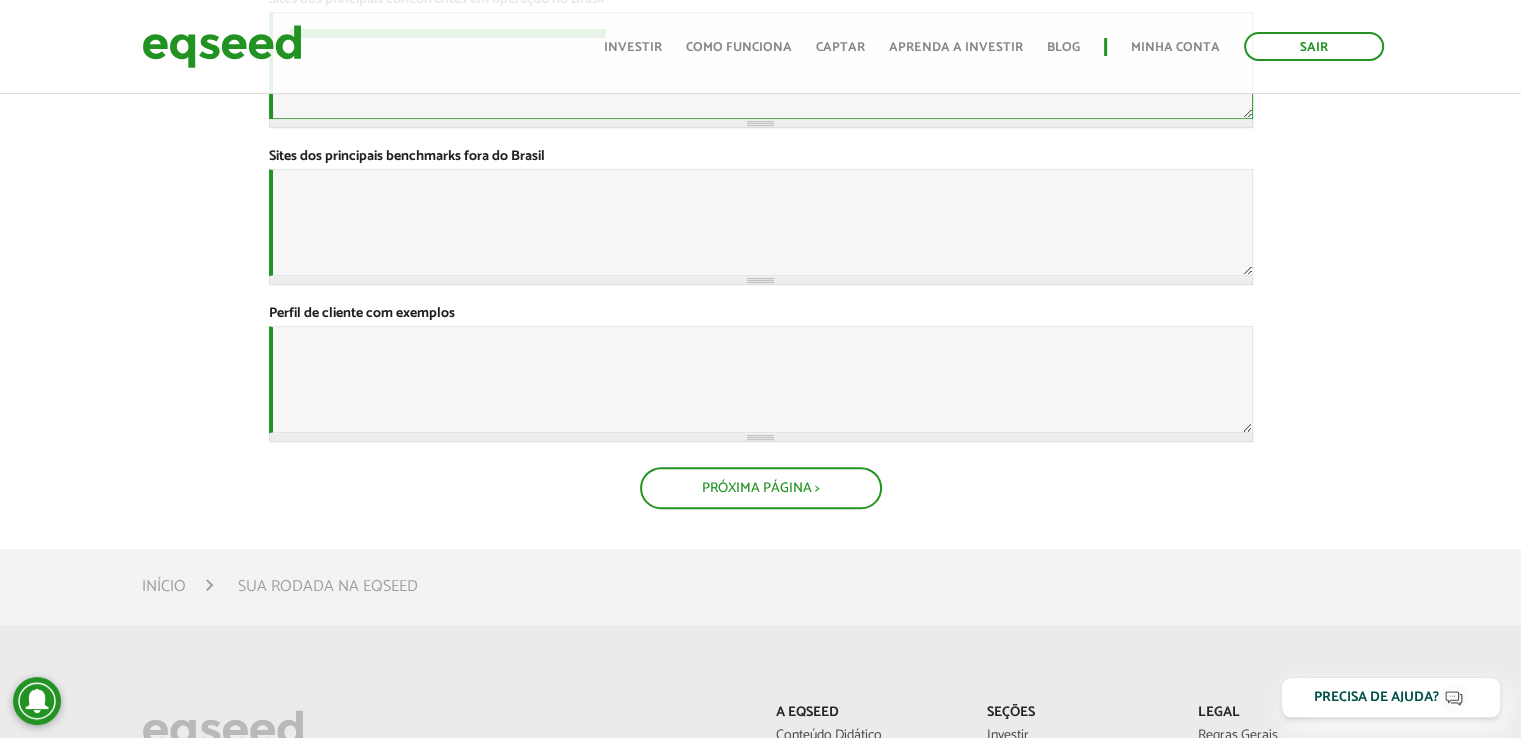 type on "**********" 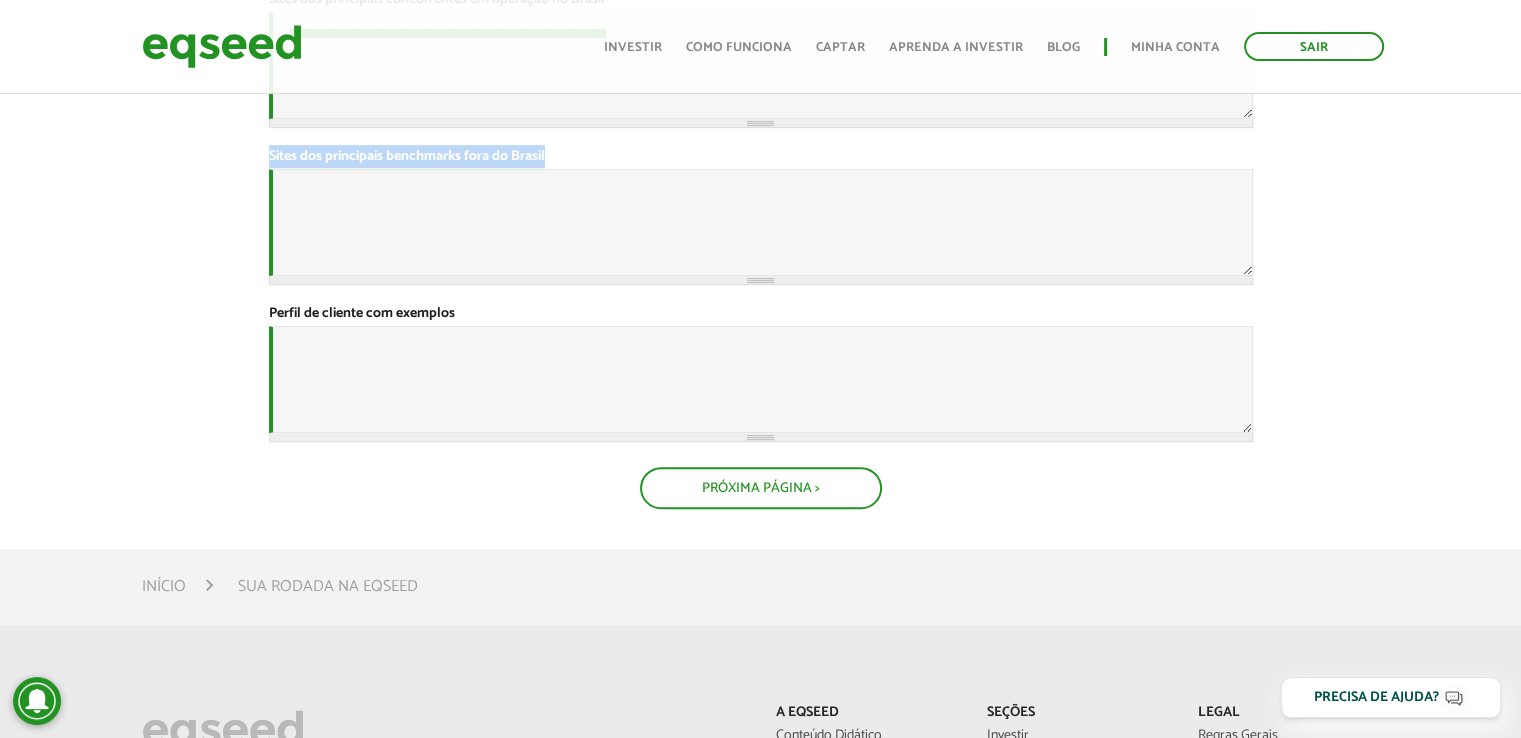 drag, startPoint x: 552, startPoint y: 257, endPoint x: 260, endPoint y: 262, distance: 292.04282 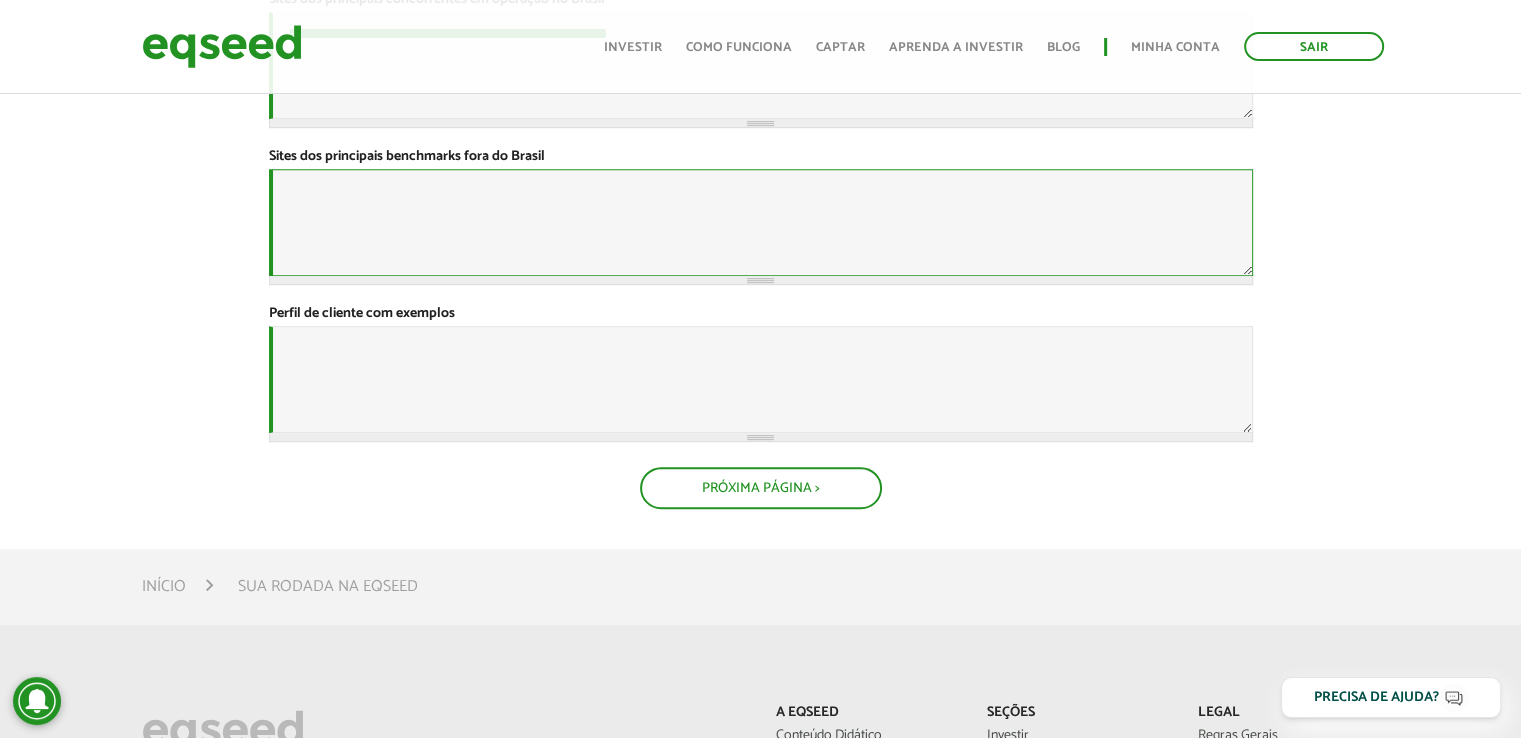 click on "Sites dos principais benchmarks fora do Brasil  *" at bounding box center [761, 222] 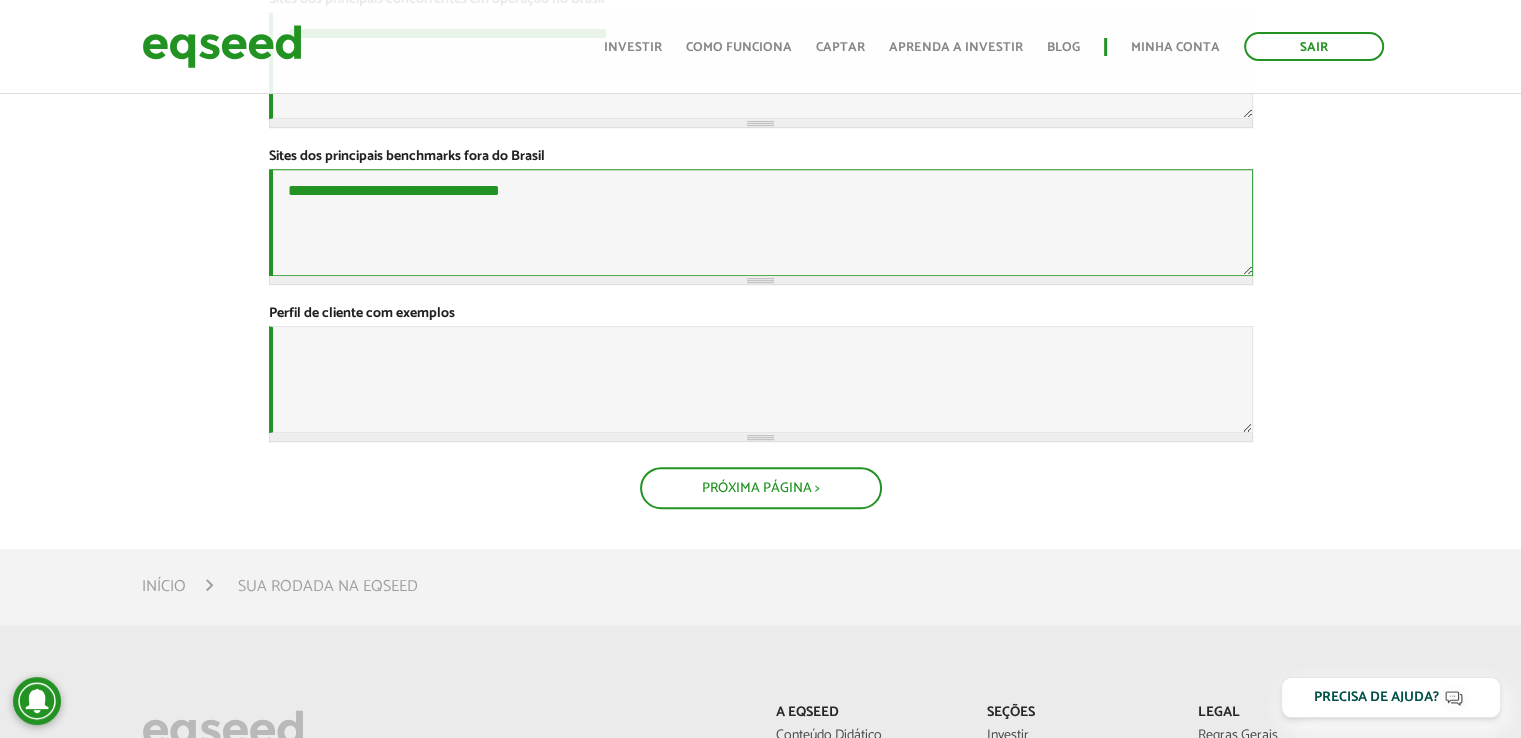 type on "**********" 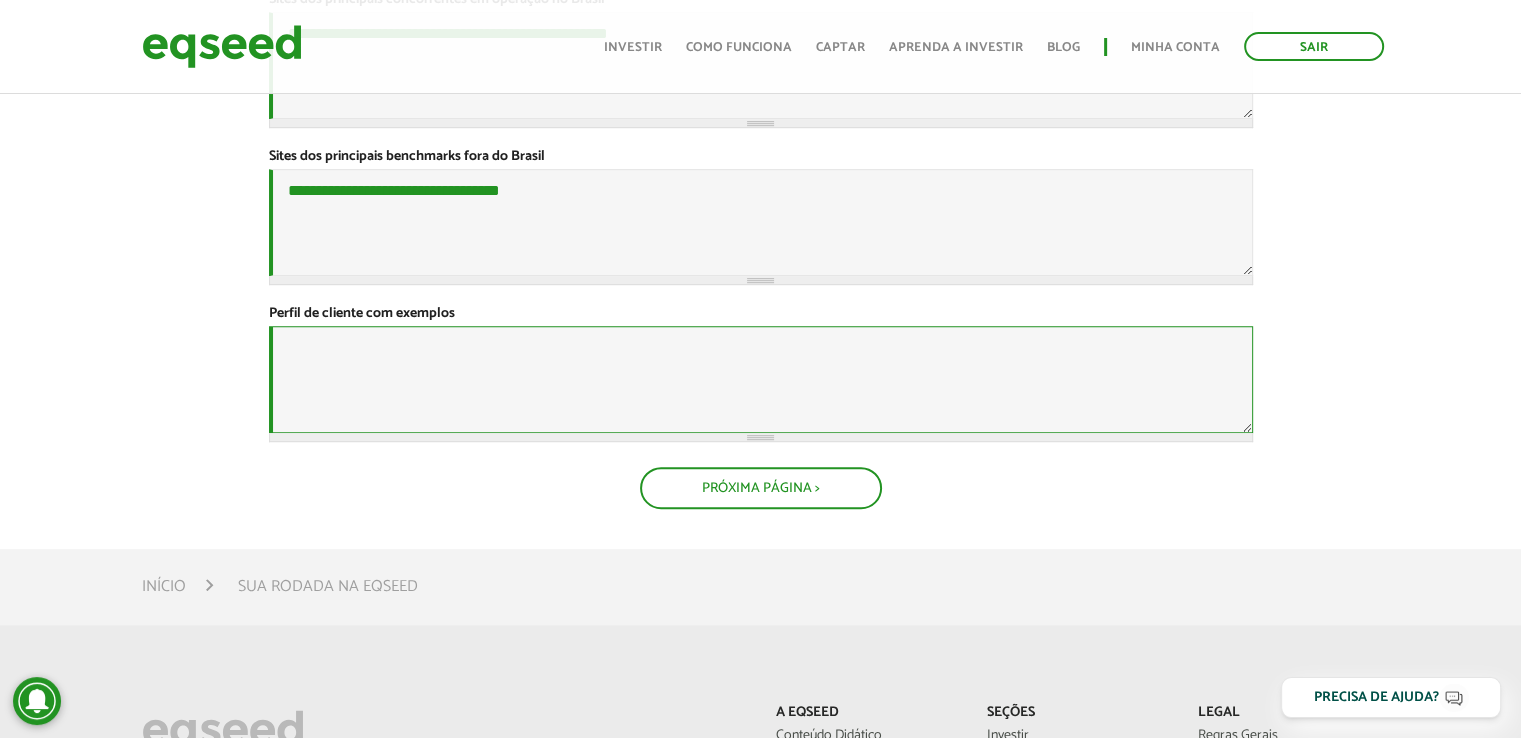 click on "Perfil de cliente com exemplos  *" at bounding box center (761, 379) 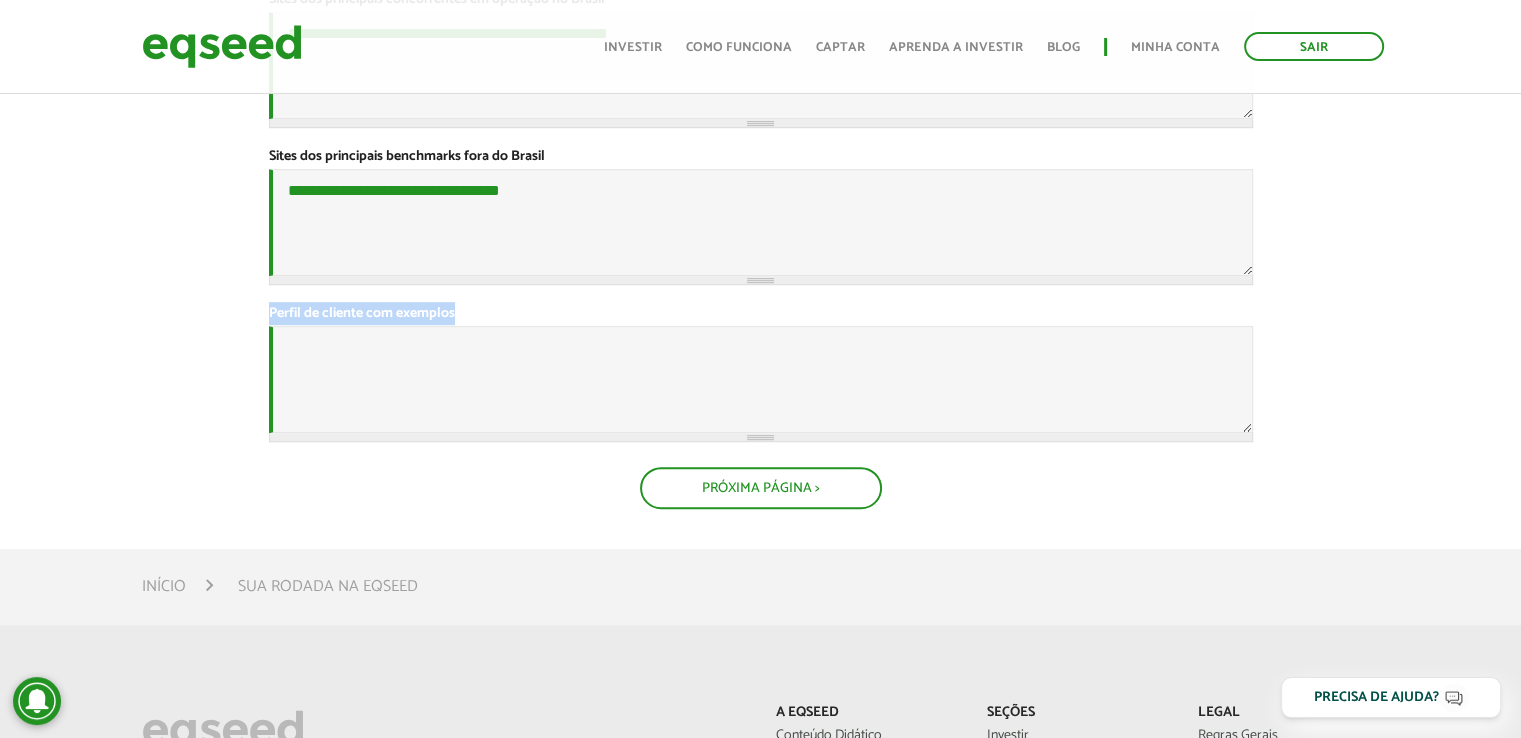 drag, startPoint x: 468, startPoint y: 461, endPoint x: 264, endPoint y: 457, distance: 204.03922 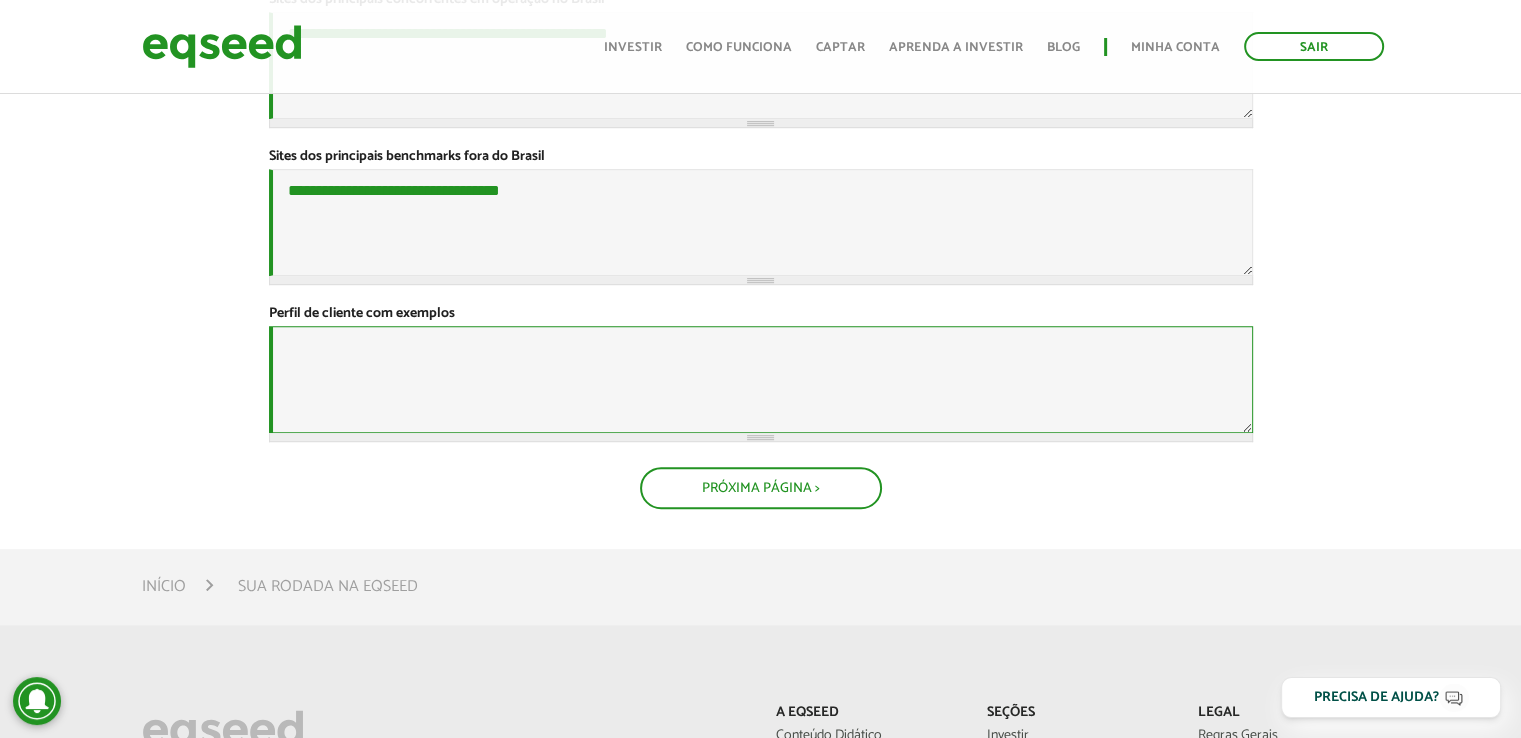 click on "Perfil de cliente com exemplos  *" at bounding box center (761, 379) 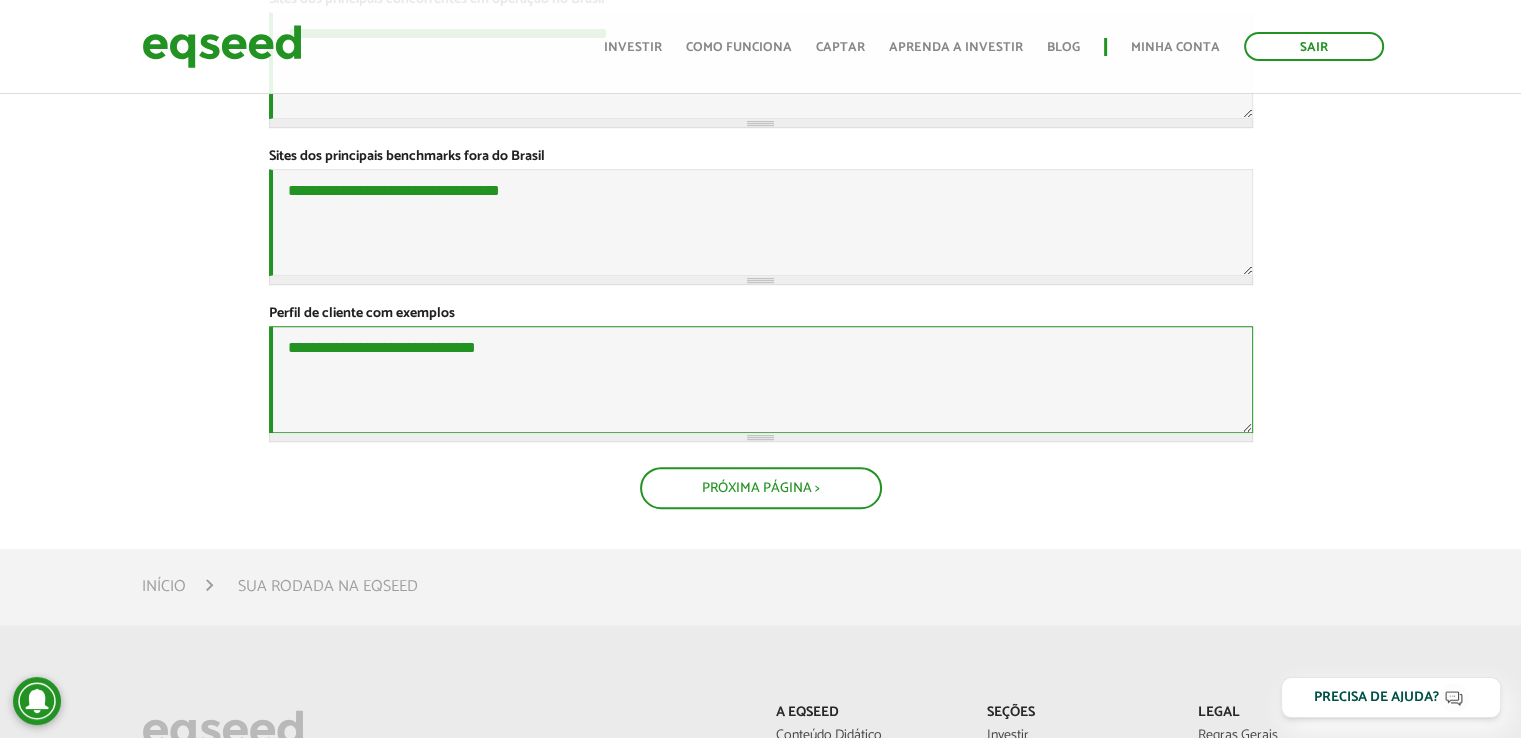 paste on "**********" 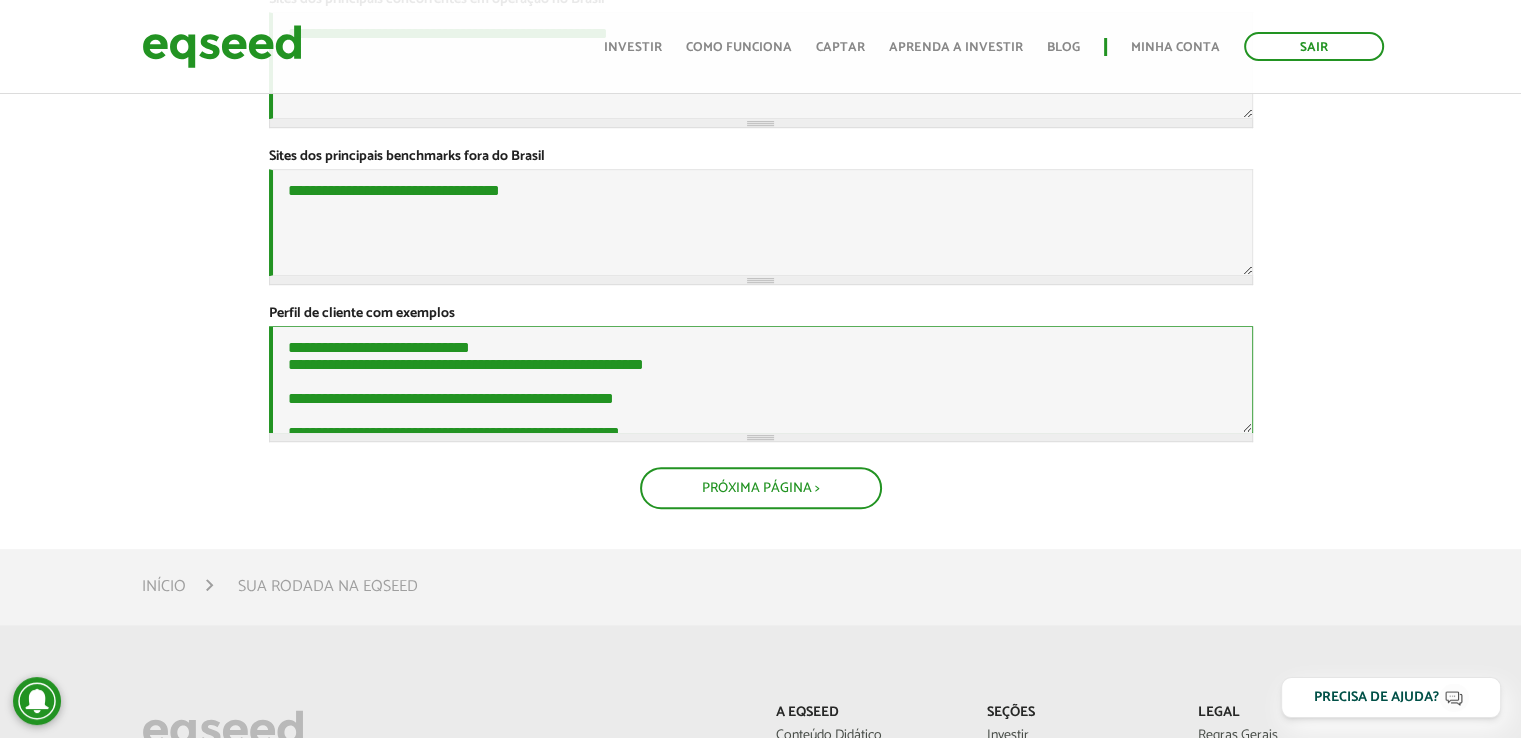 scroll, scrollTop: 19, scrollLeft: 0, axis: vertical 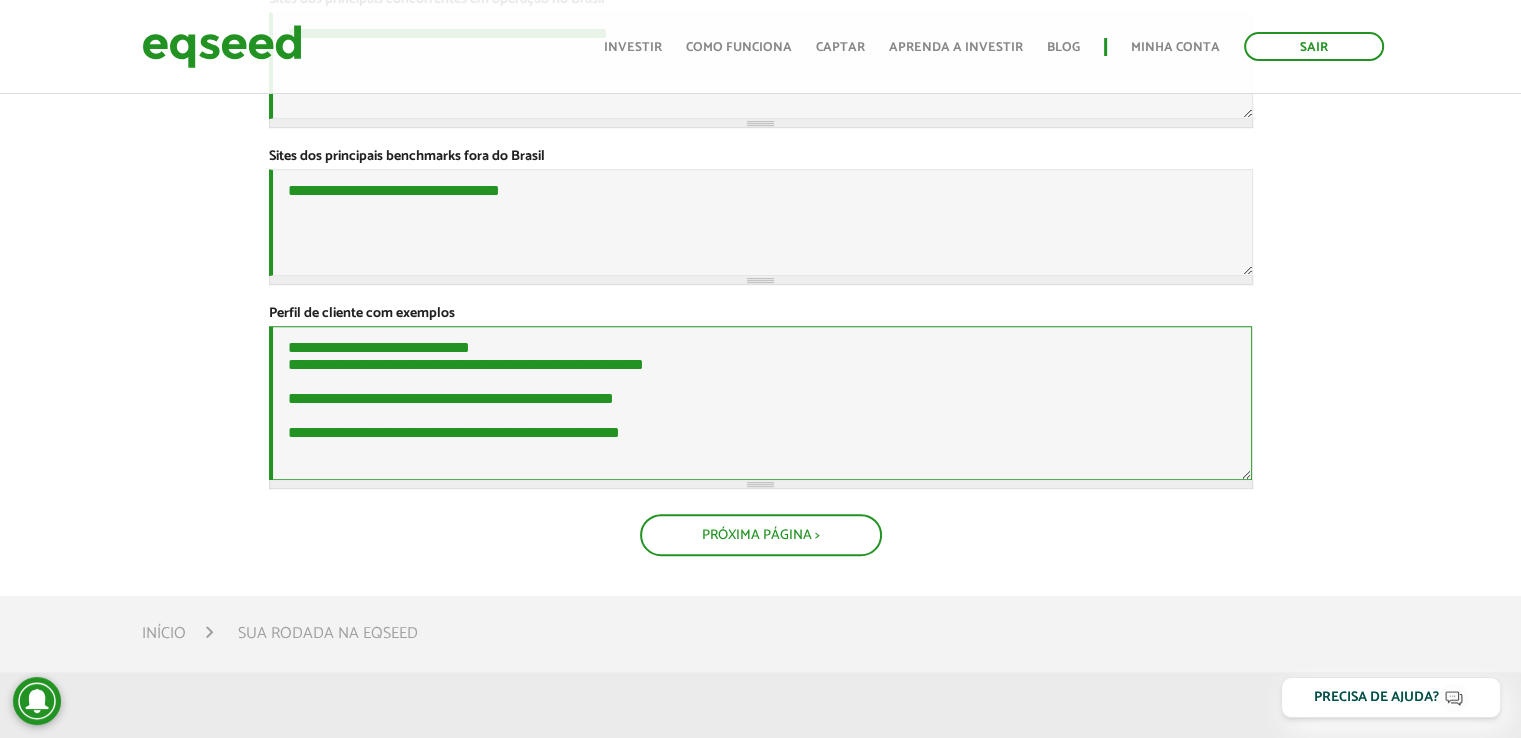 click on "**********" at bounding box center (761, 403) 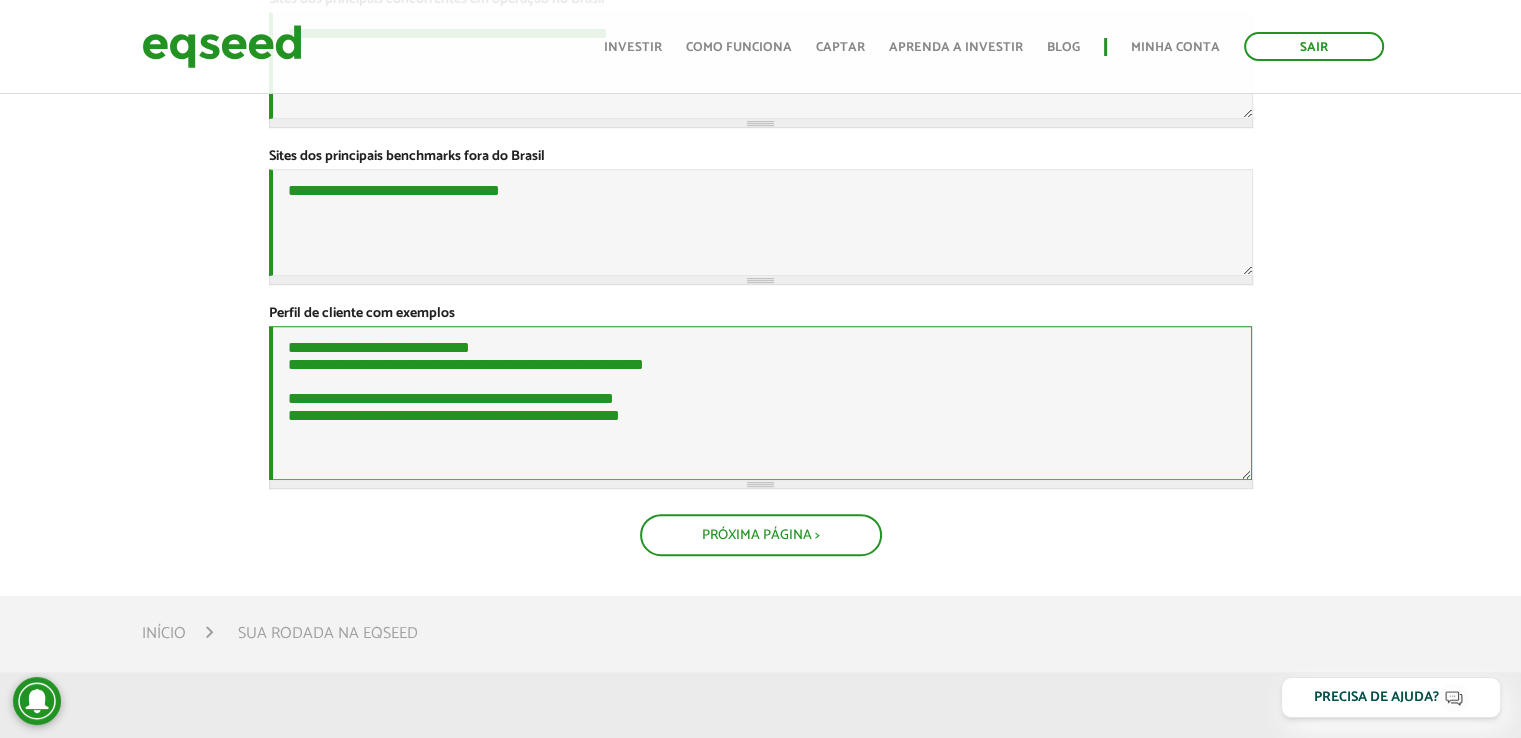 scroll, scrollTop: 0, scrollLeft: 0, axis: both 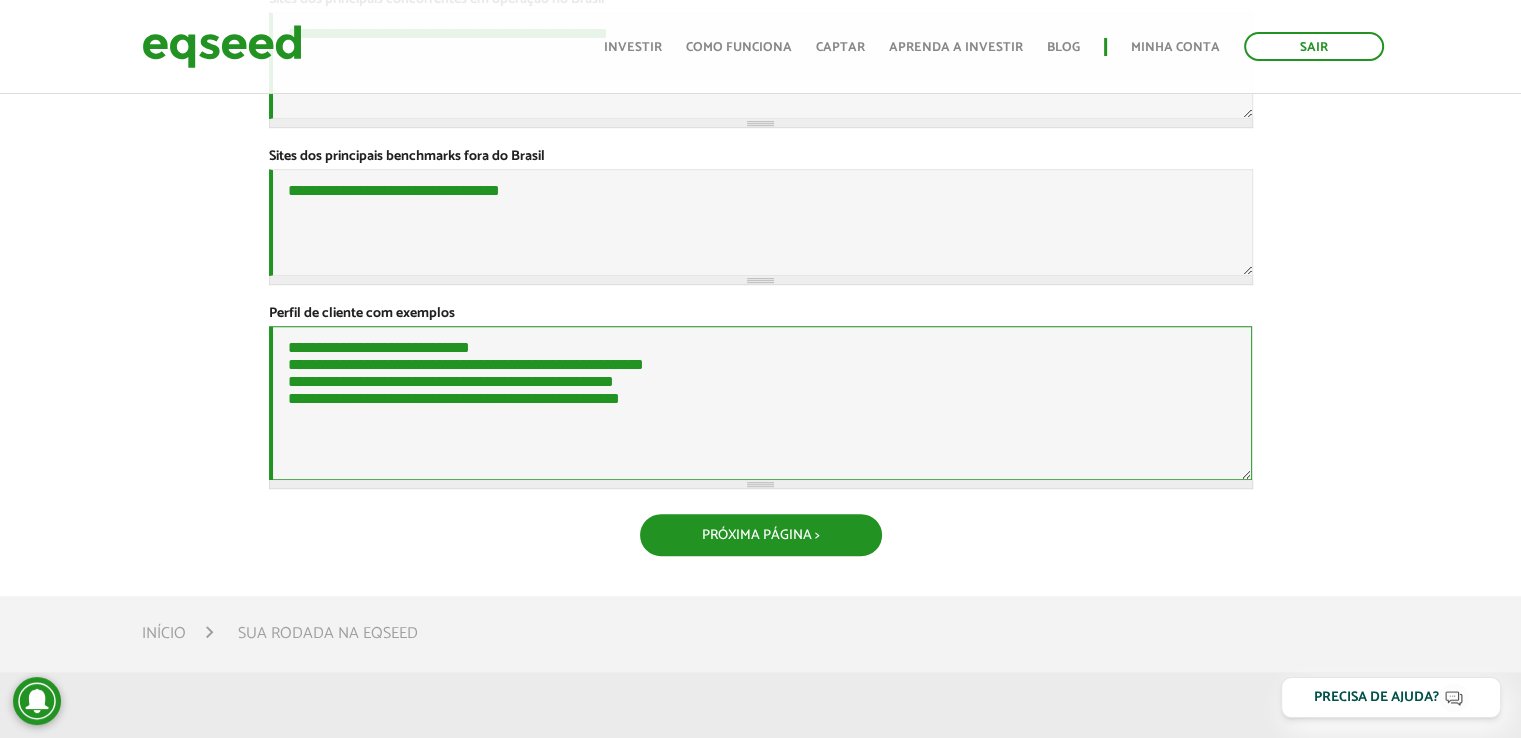 type on "**********" 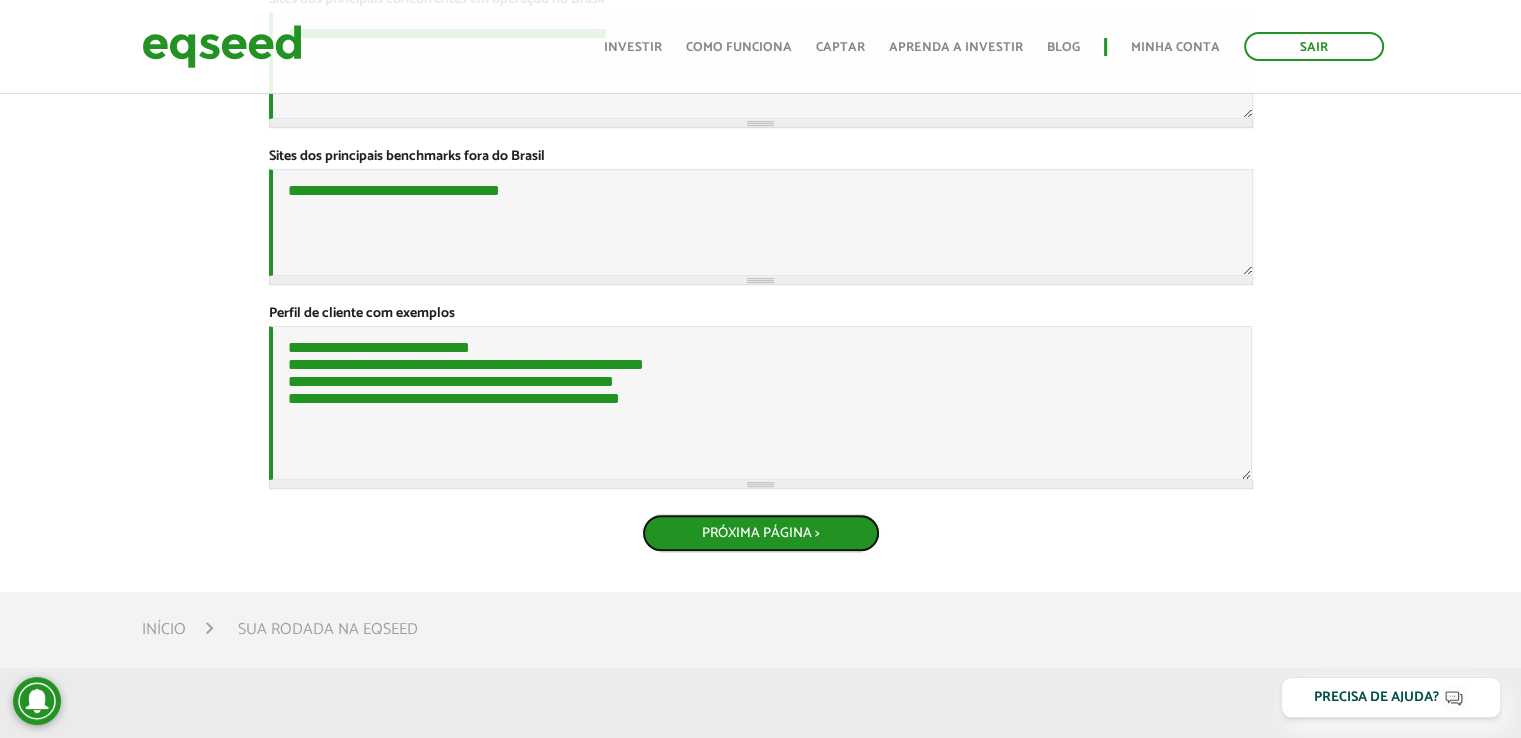 click on "Próxima Página >" at bounding box center (761, 533) 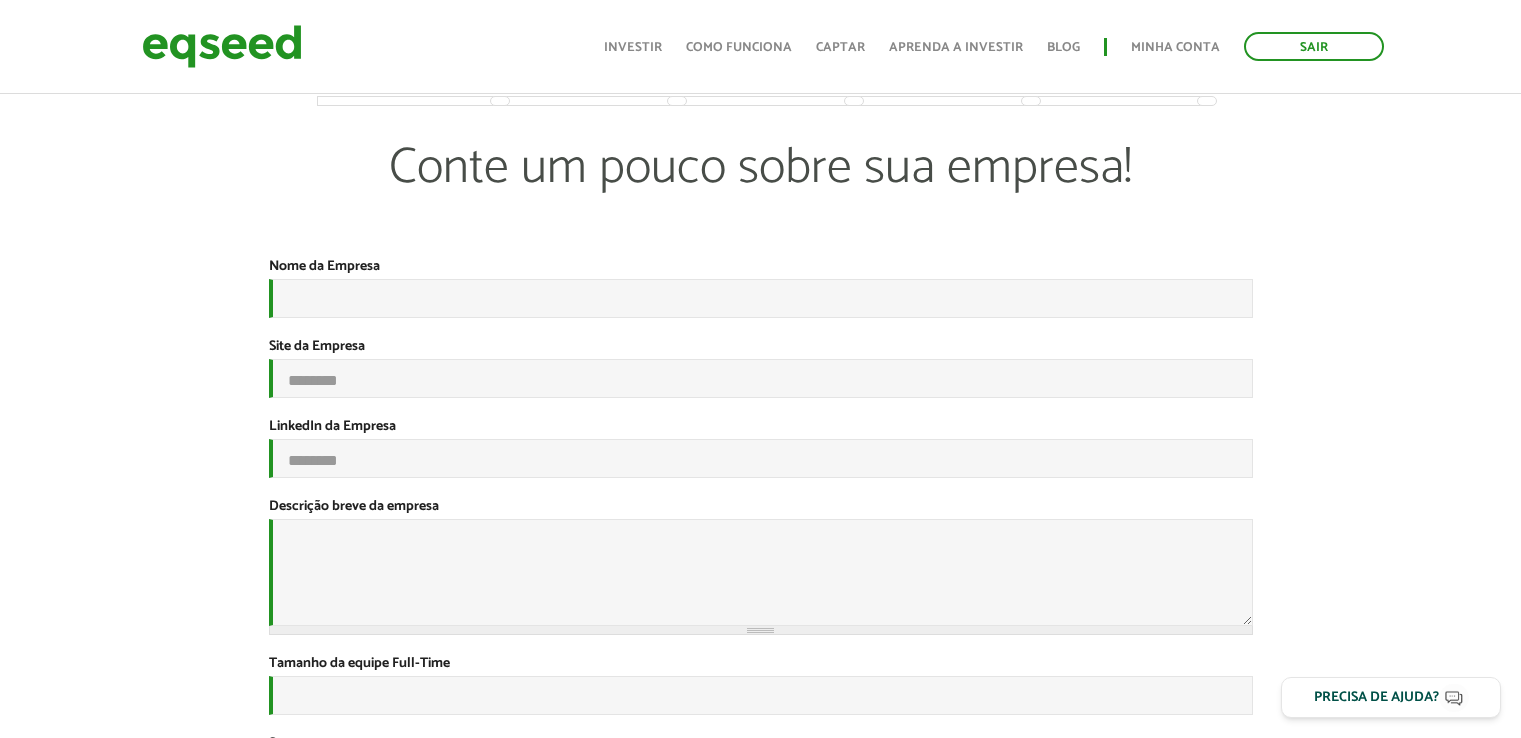 scroll, scrollTop: 1091, scrollLeft: 0, axis: vertical 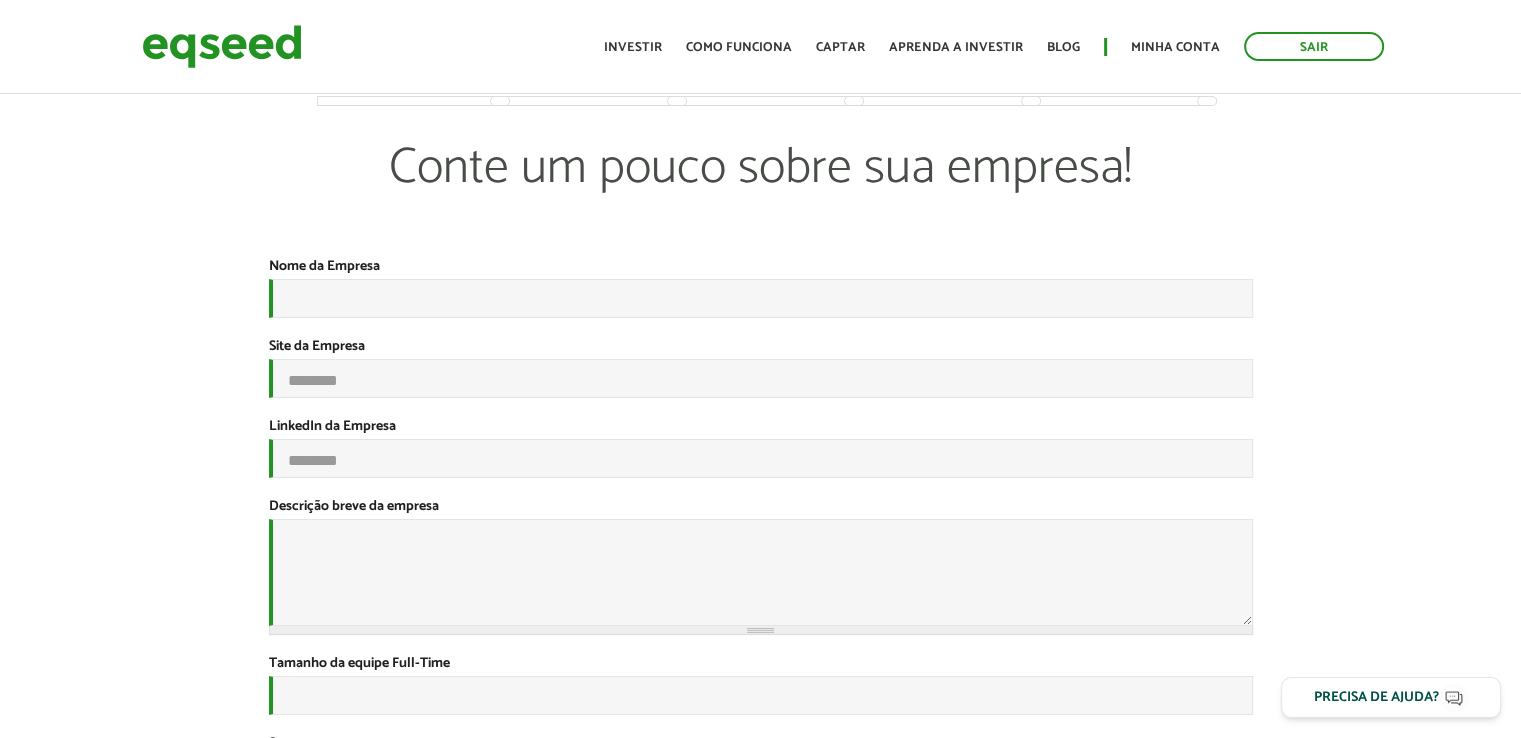 click on "Nome da Empresa  *" at bounding box center [761, 298] 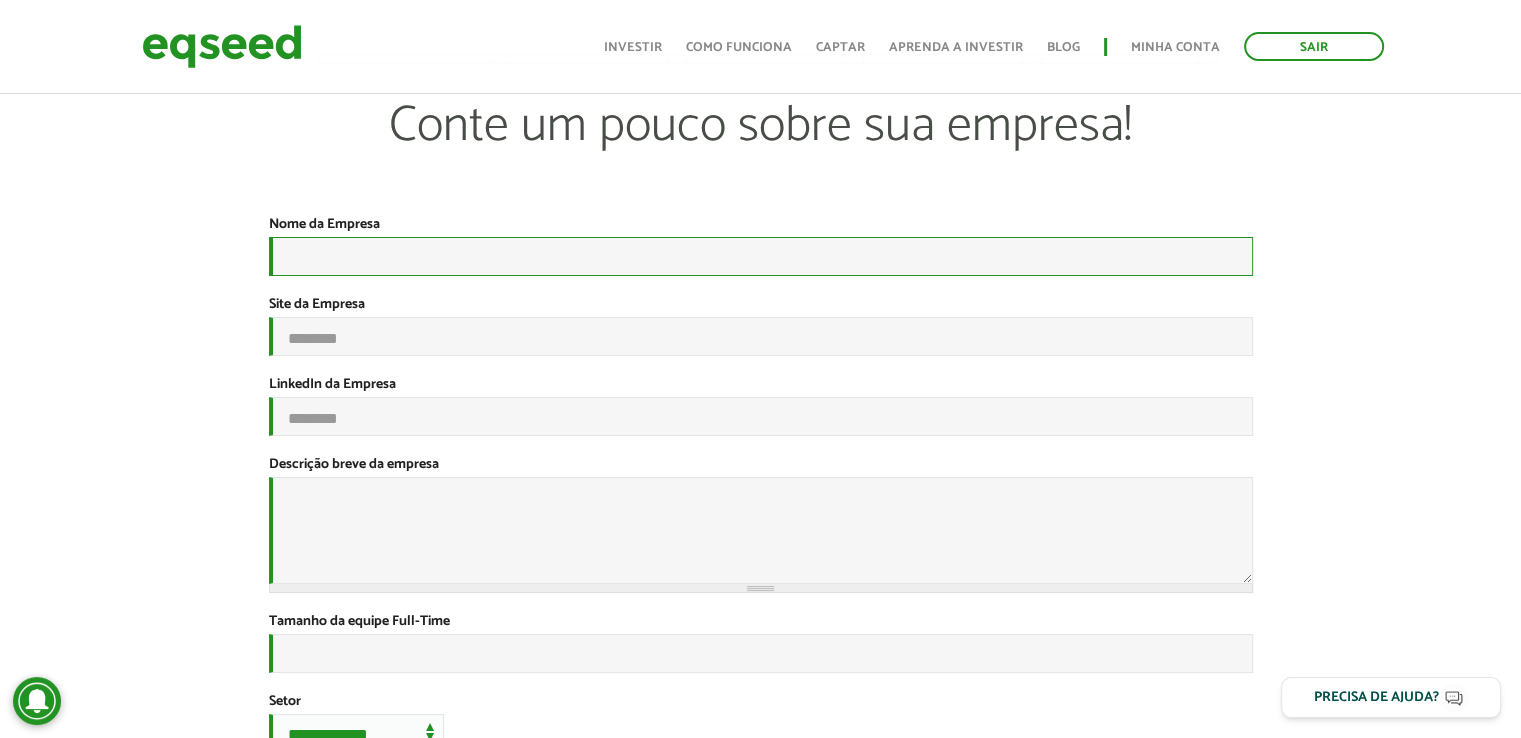 scroll, scrollTop: 0, scrollLeft: 0, axis: both 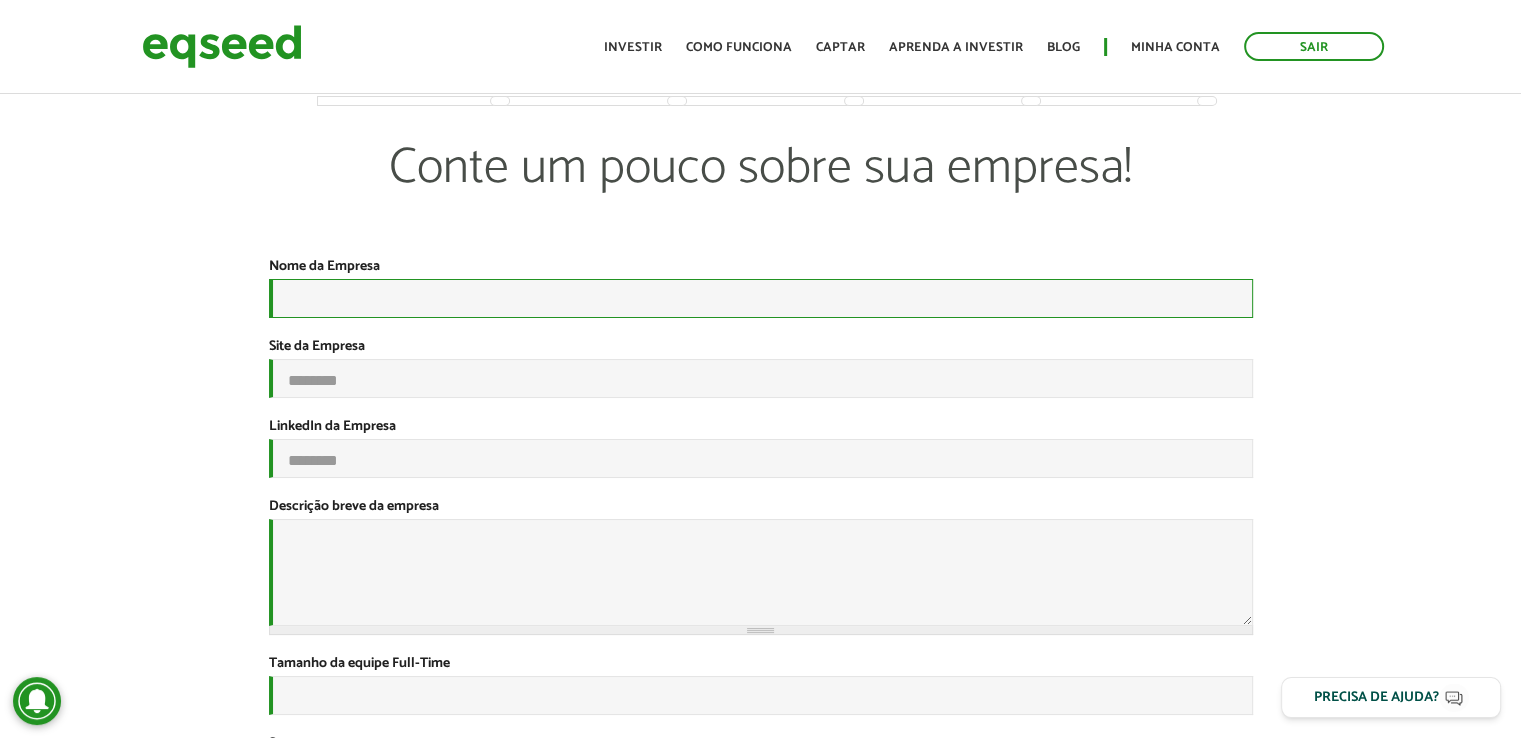 click on "Nome da Empresa  *" at bounding box center [761, 298] 